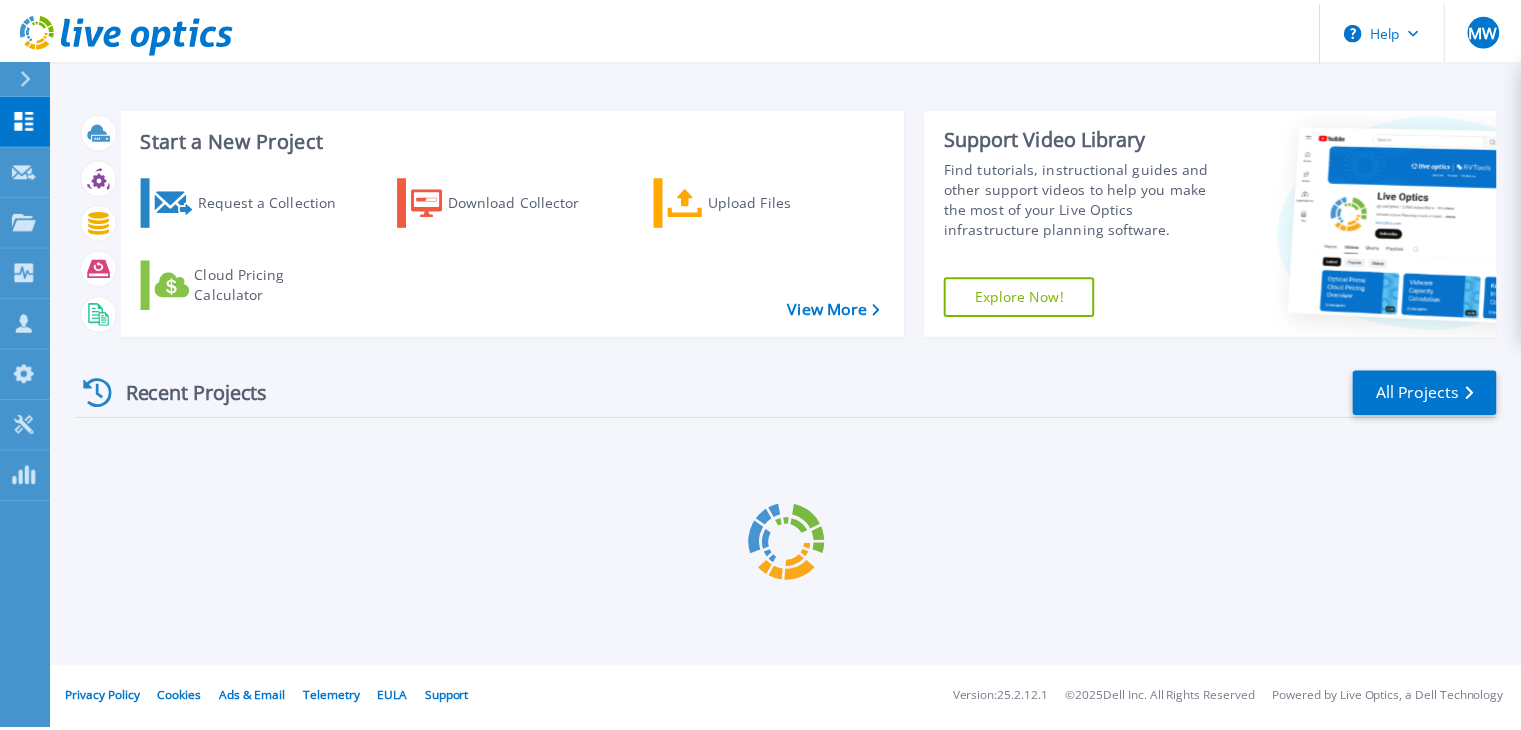 scroll, scrollTop: 0, scrollLeft: 0, axis: both 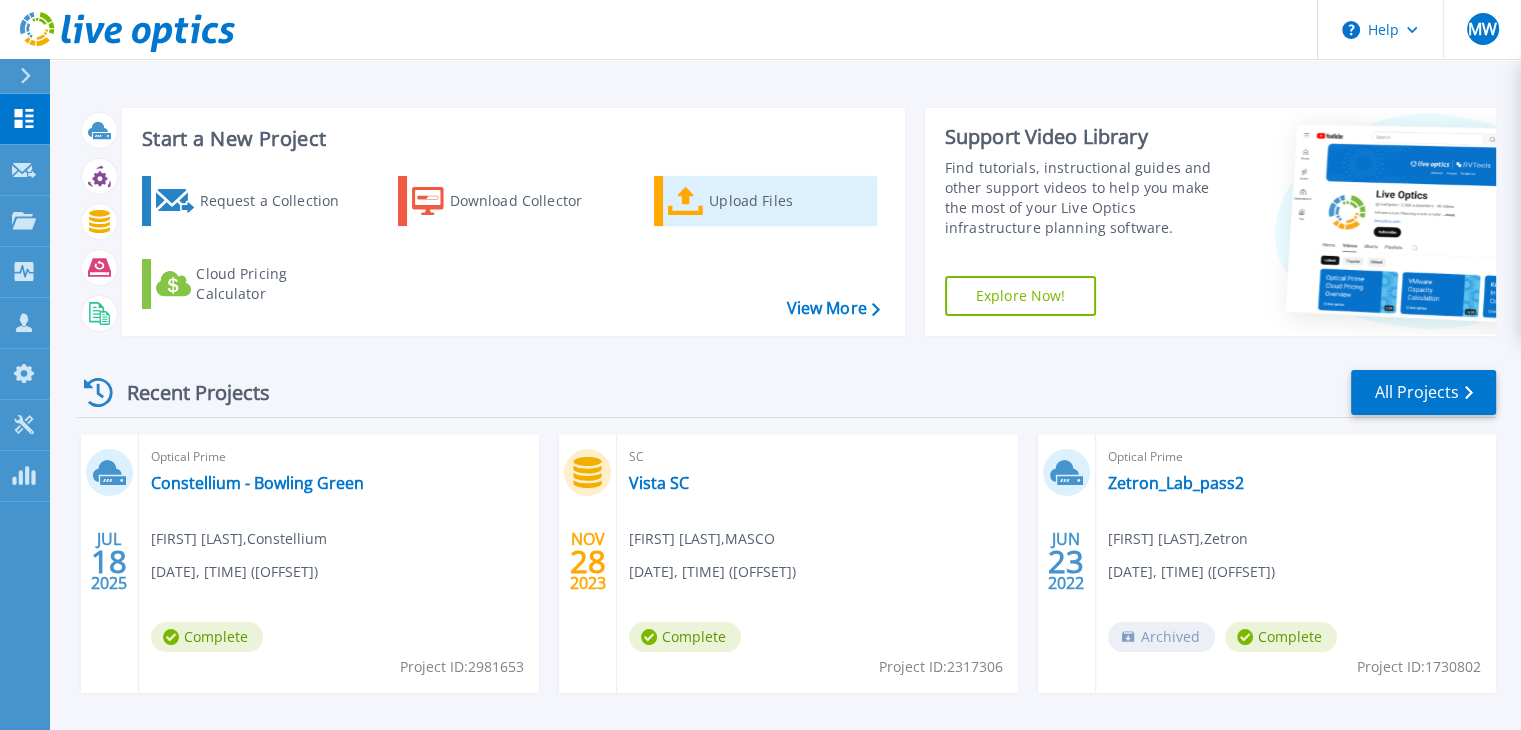 click on "Upload Files" at bounding box center [789, 201] 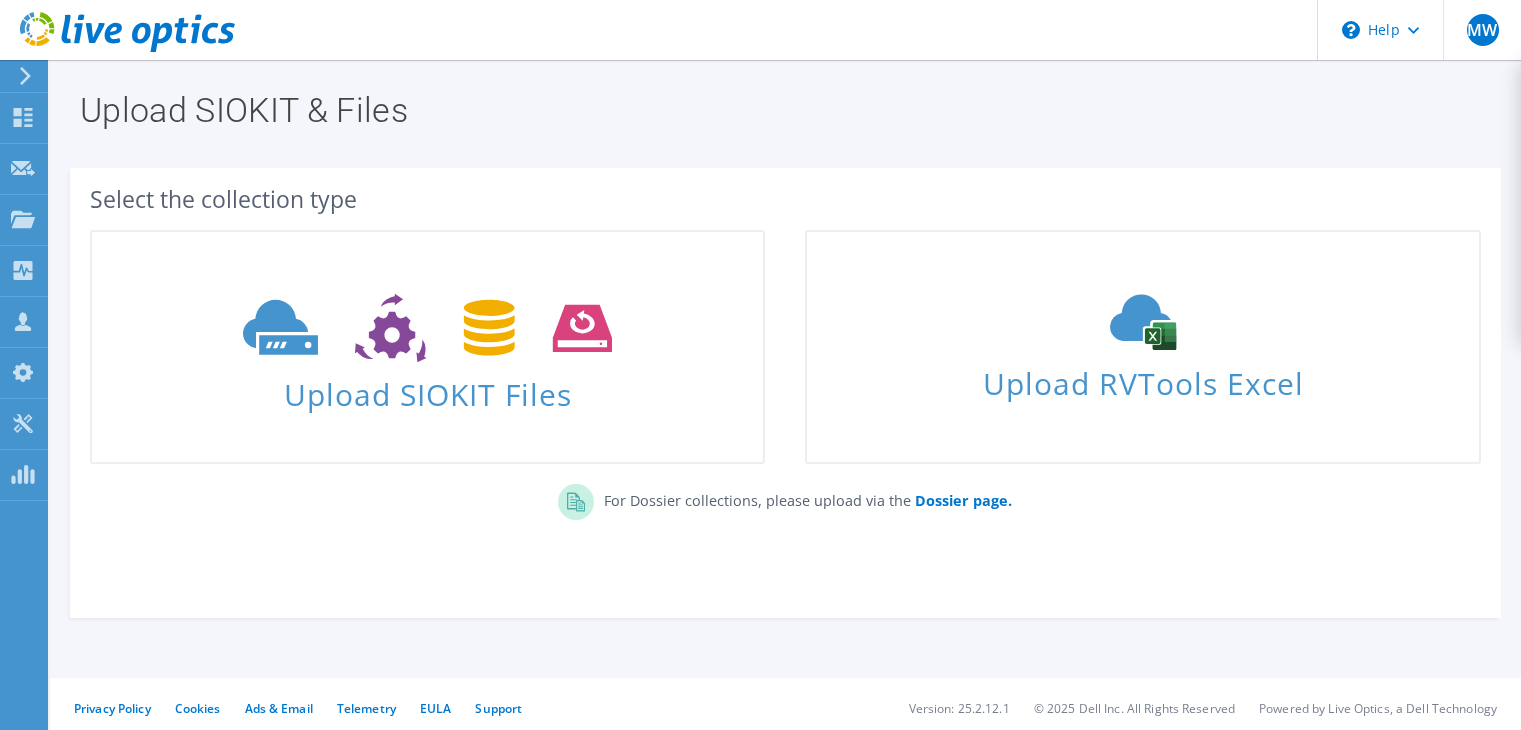 scroll, scrollTop: 0, scrollLeft: 0, axis: both 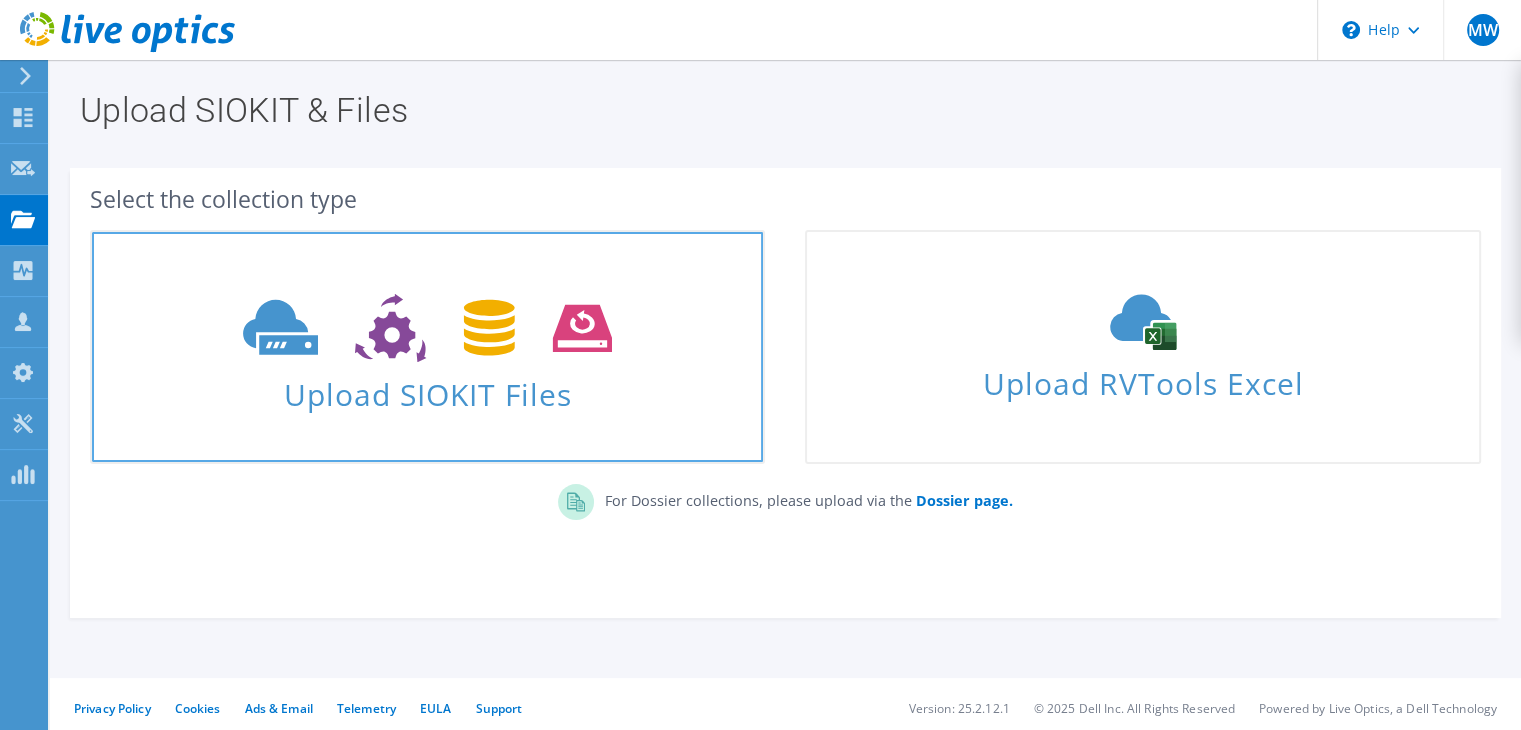 click on "Upload SIOKIT Files" at bounding box center [427, 388] 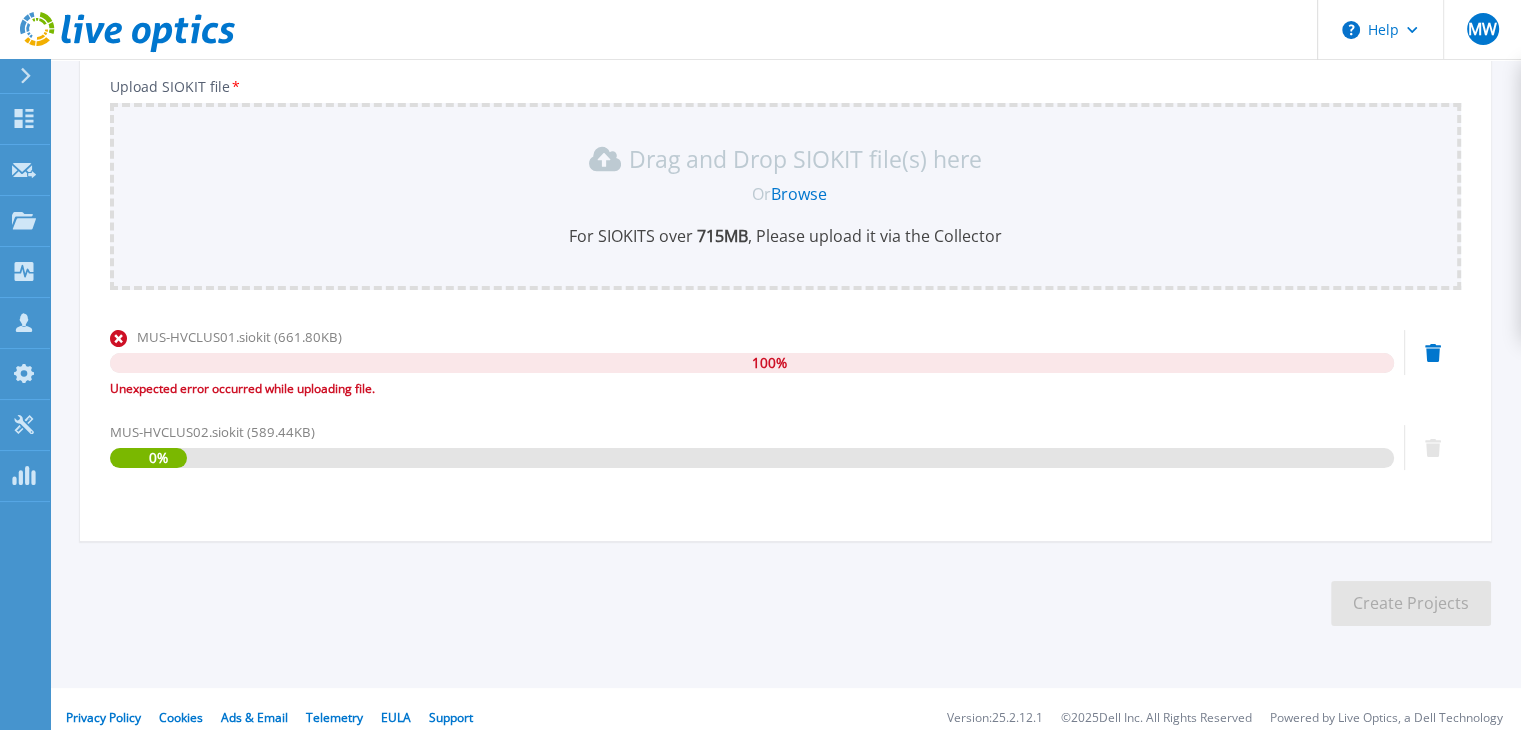 scroll, scrollTop: 256, scrollLeft: 0, axis: vertical 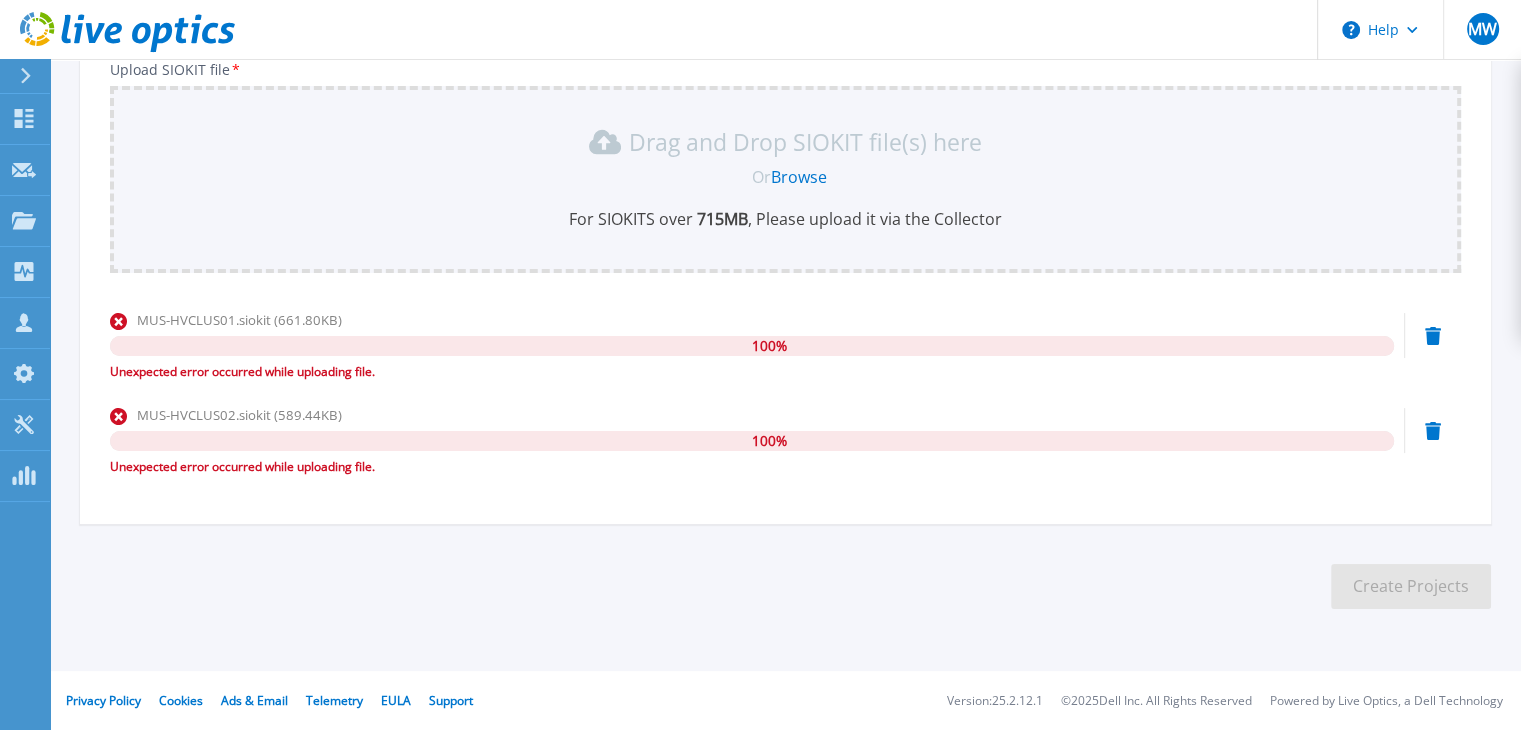 click on "Unexpected error occurred while uploading file." at bounding box center (752, 467) 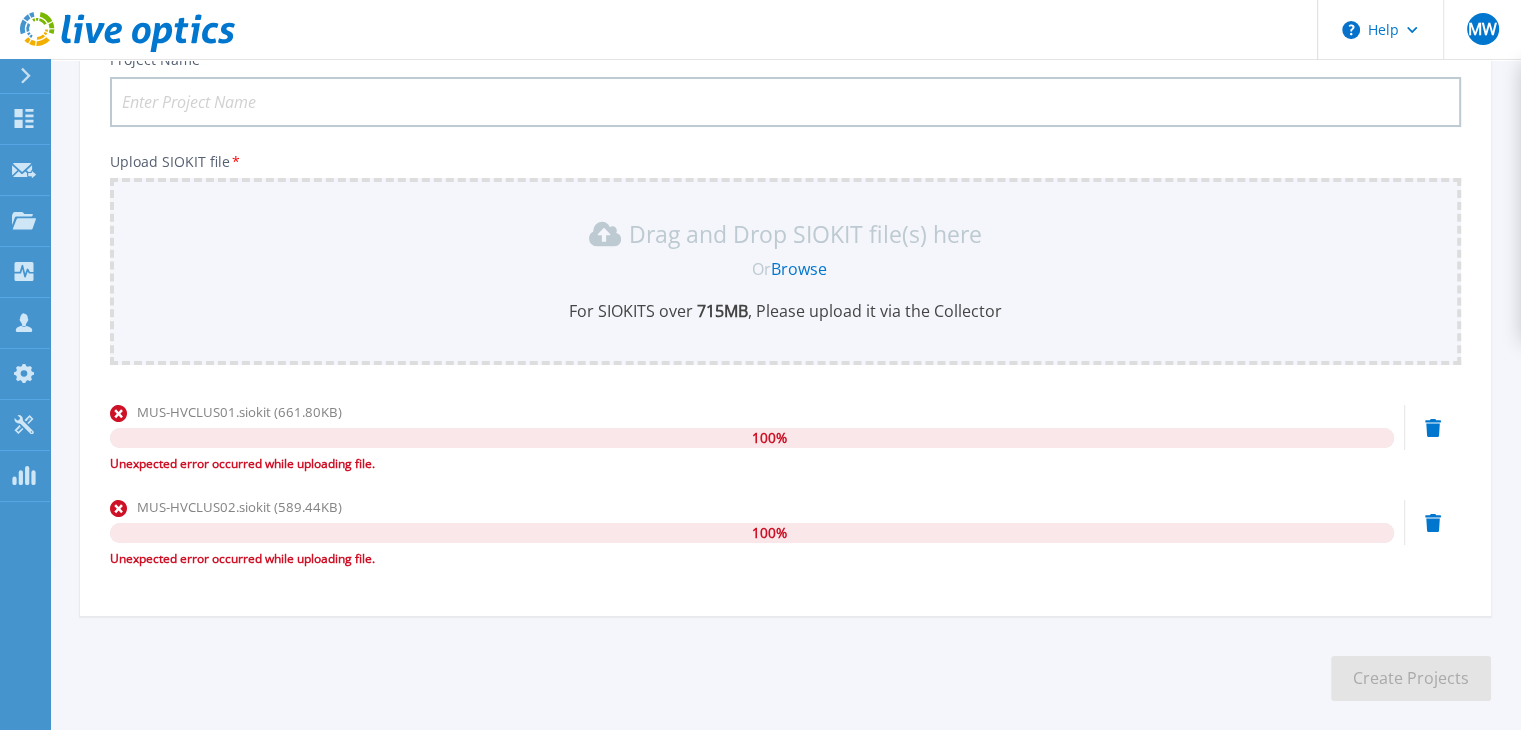 scroll, scrollTop: 0, scrollLeft: 0, axis: both 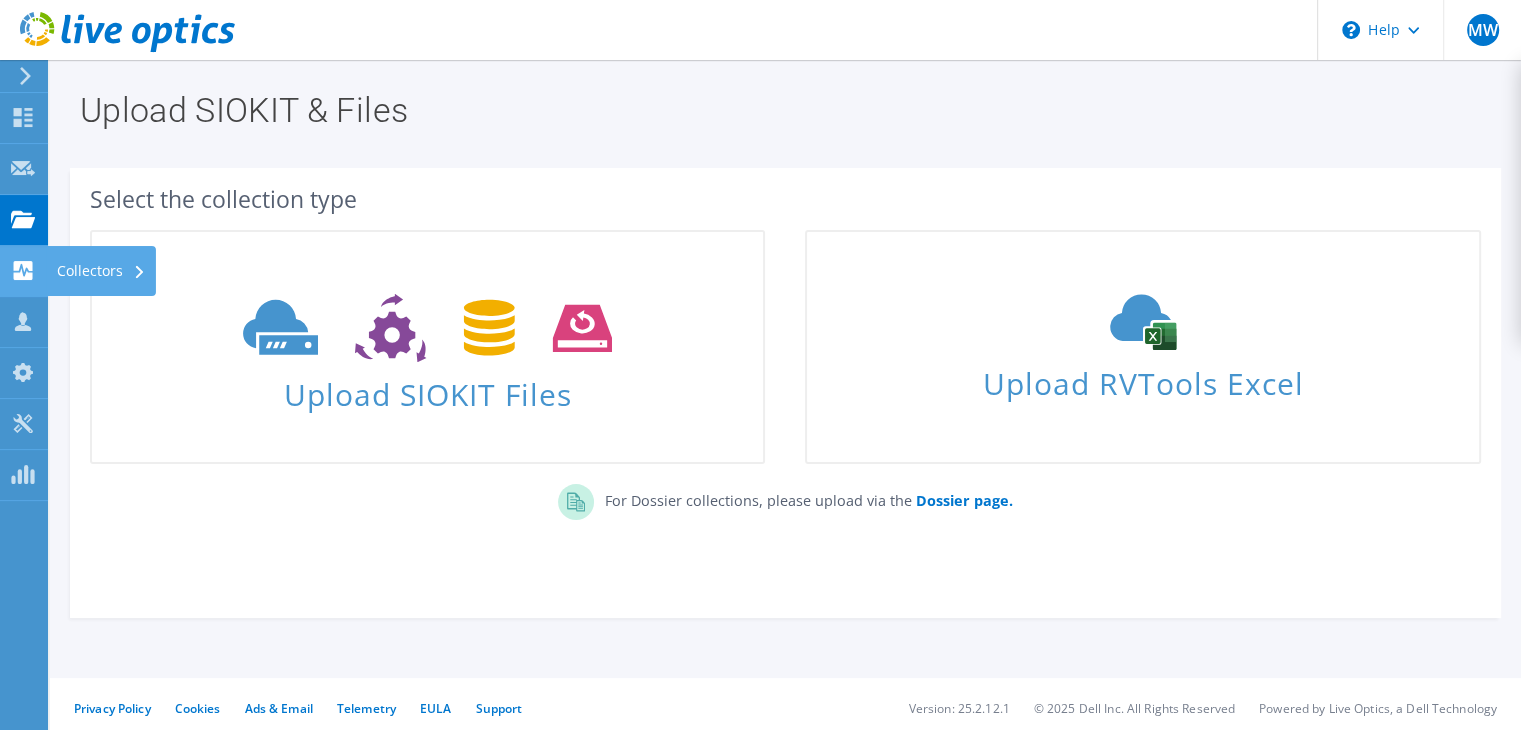 click 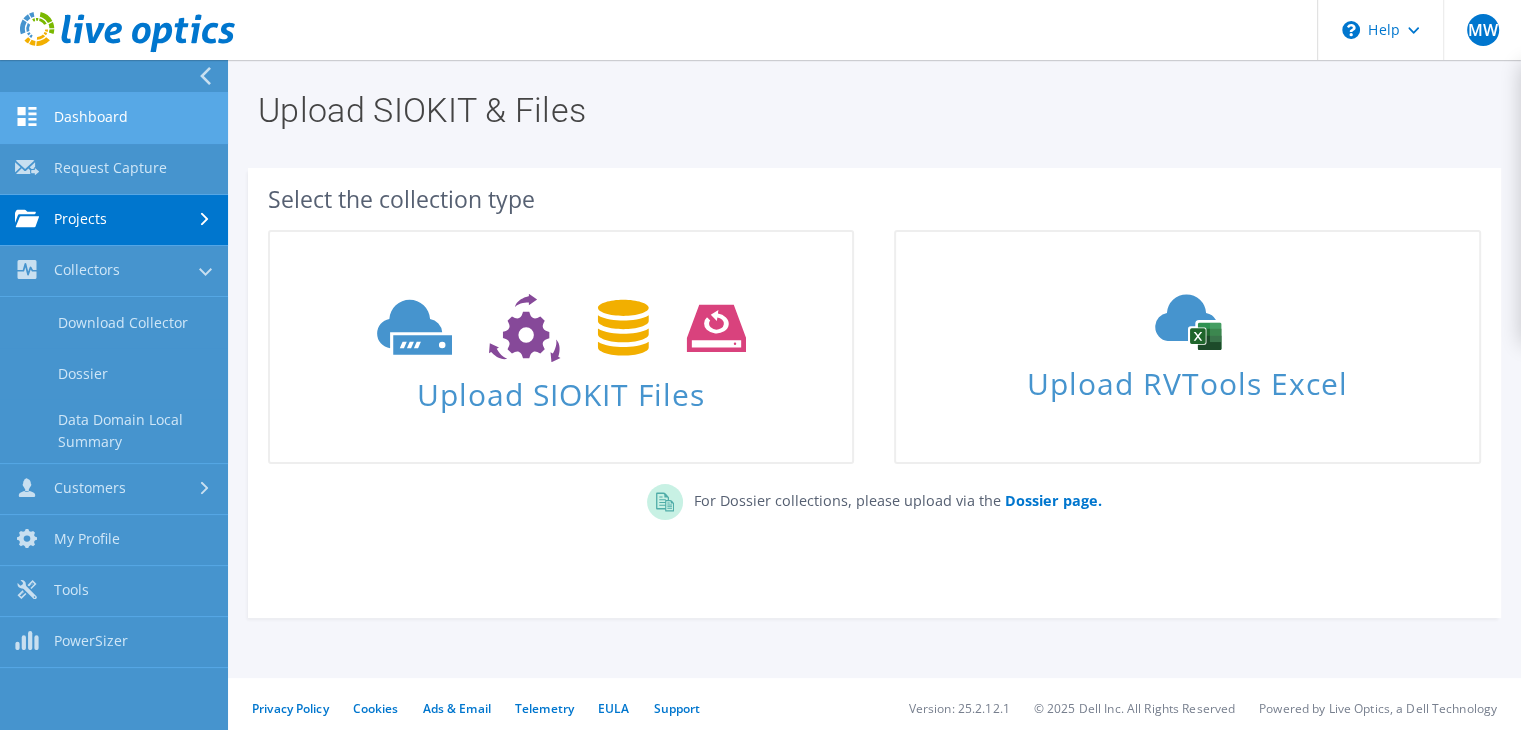 click on "Dashboard" at bounding box center [114, 118] 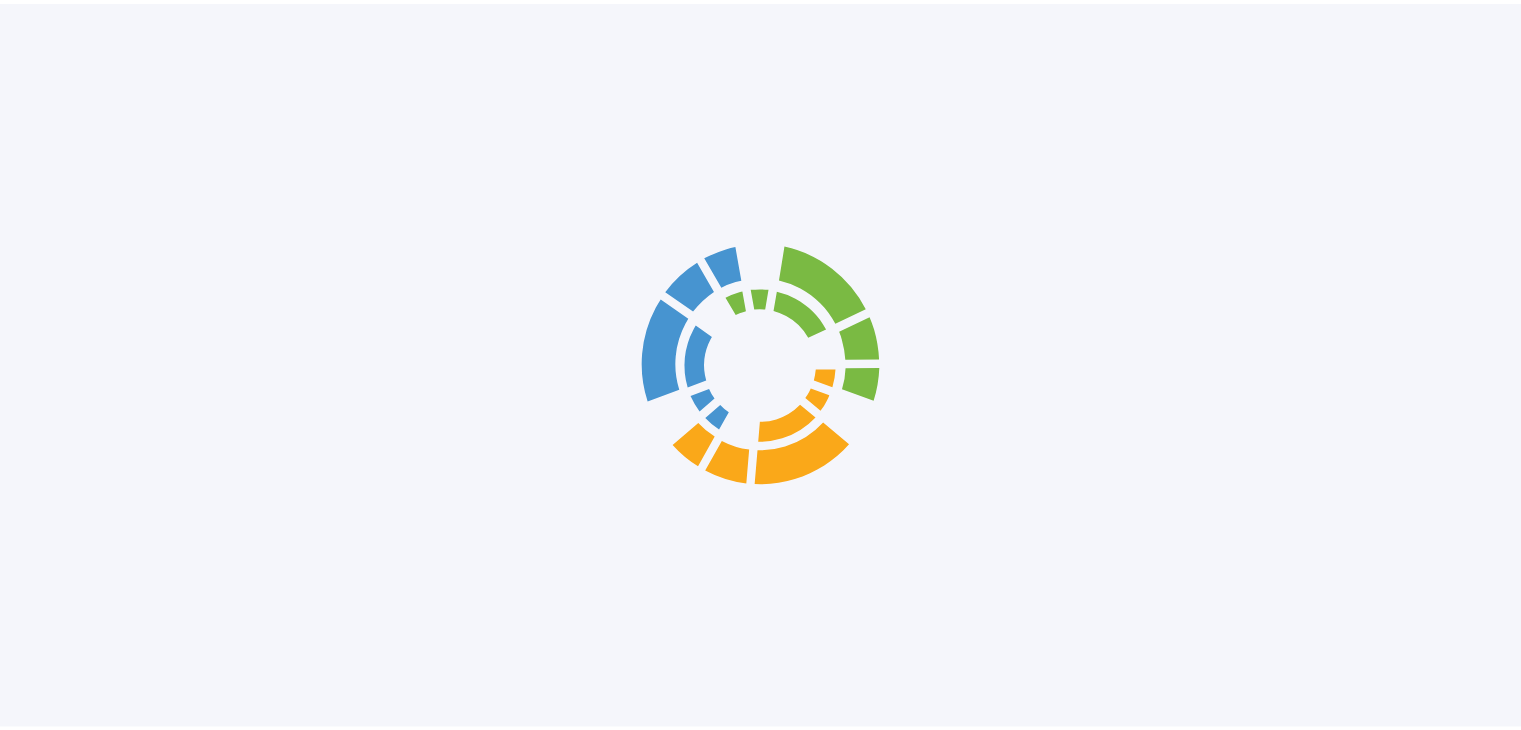 scroll, scrollTop: 0, scrollLeft: 0, axis: both 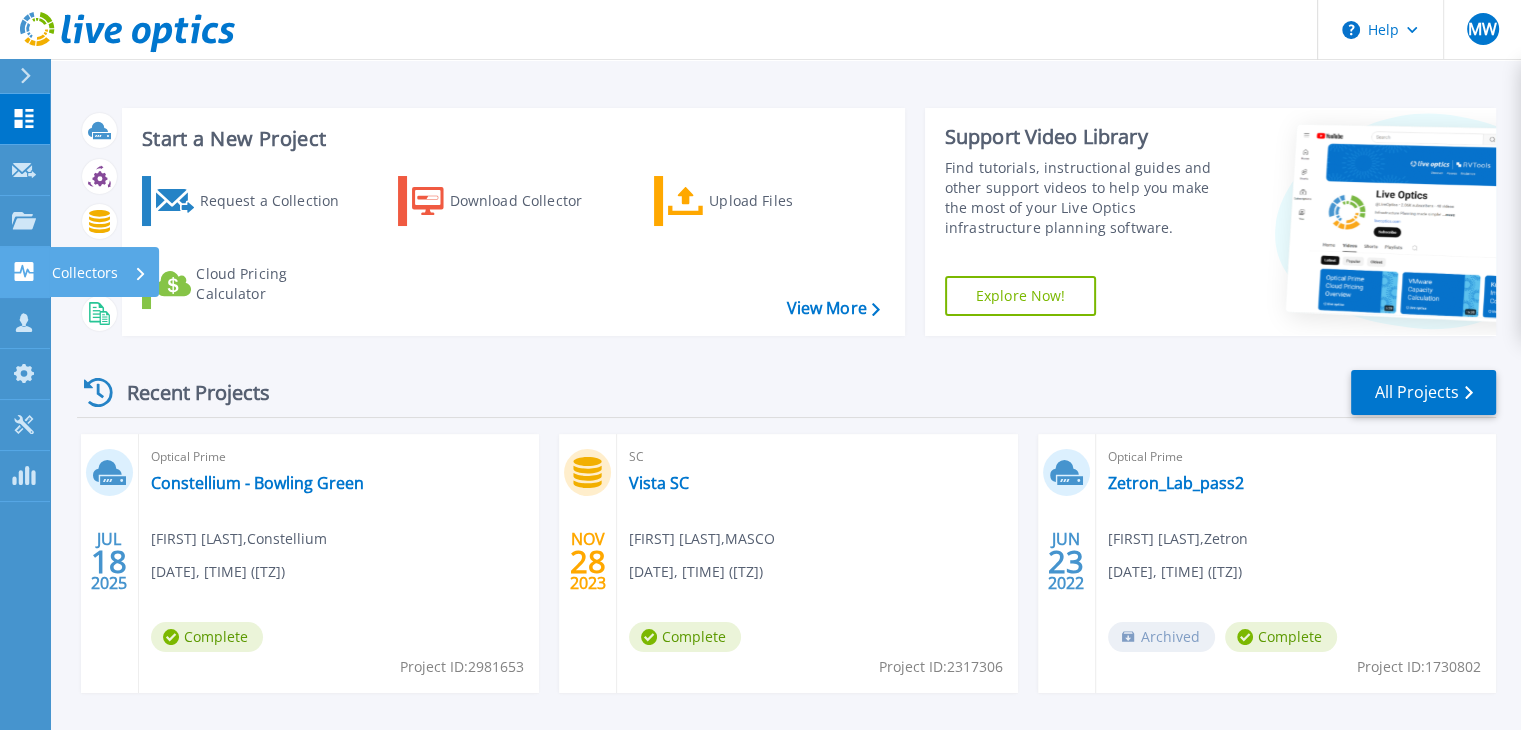 click on "Collectors" at bounding box center (85, 273) 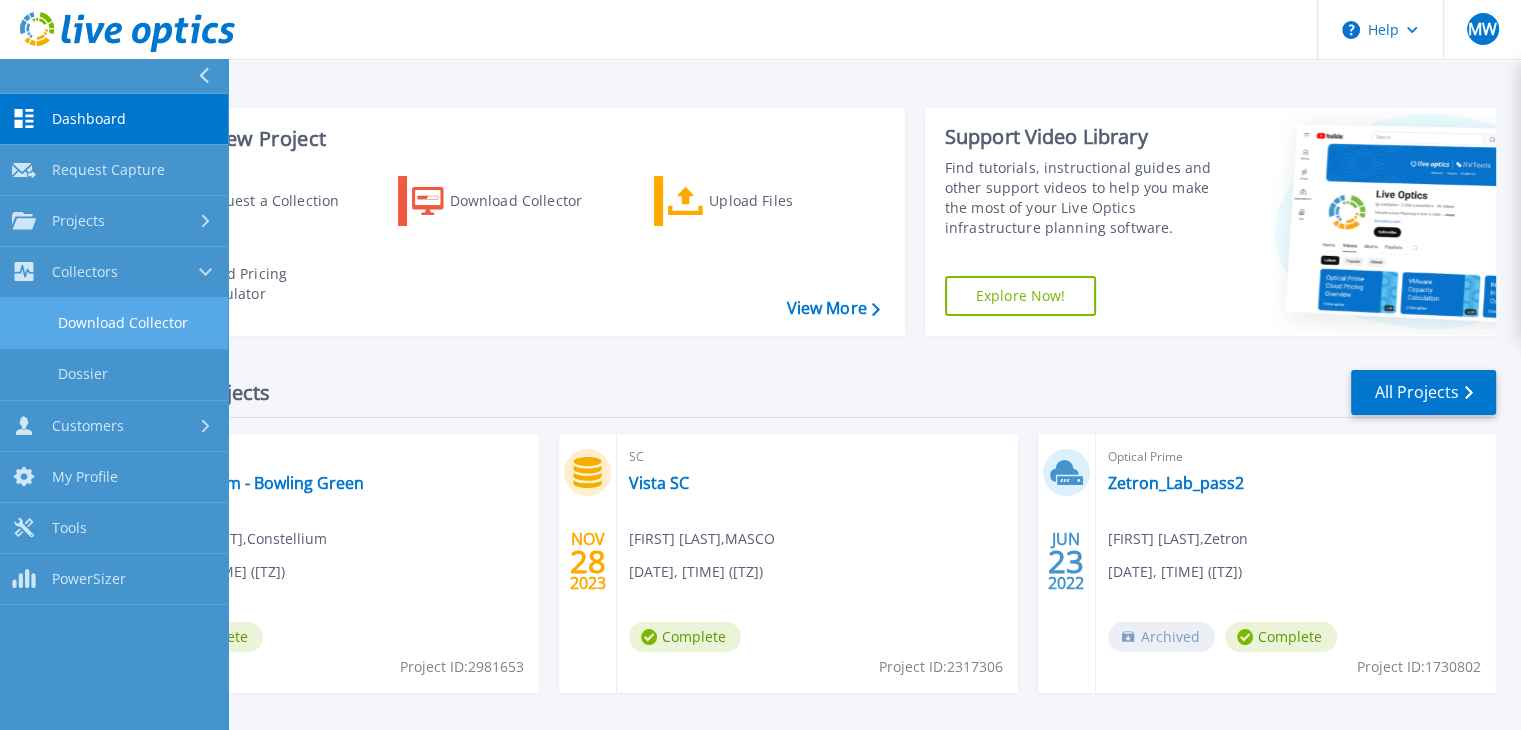 click on "Download Collector" at bounding box center (114, 323) 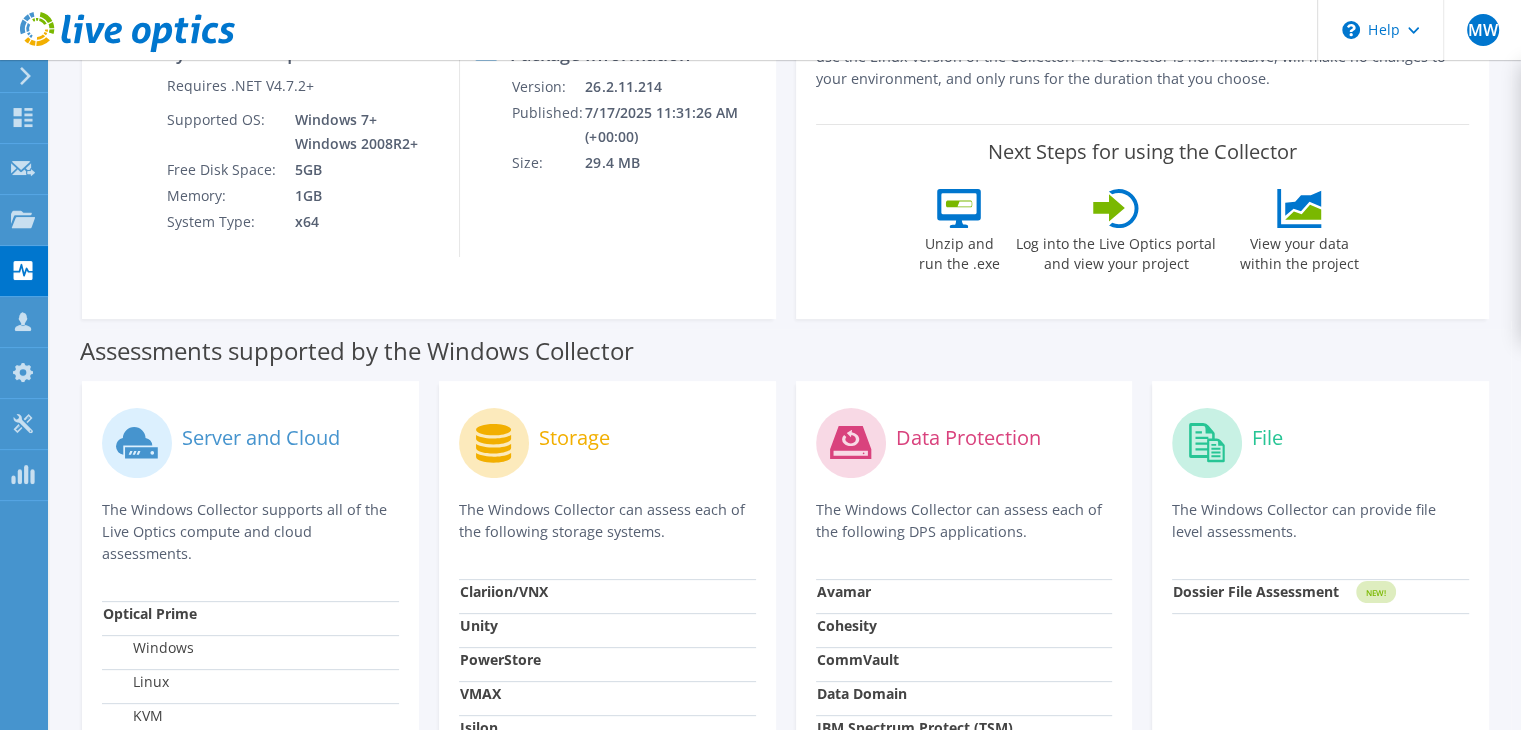 scroll, scrollTop: 0, scrollLeft: 0, axis: both 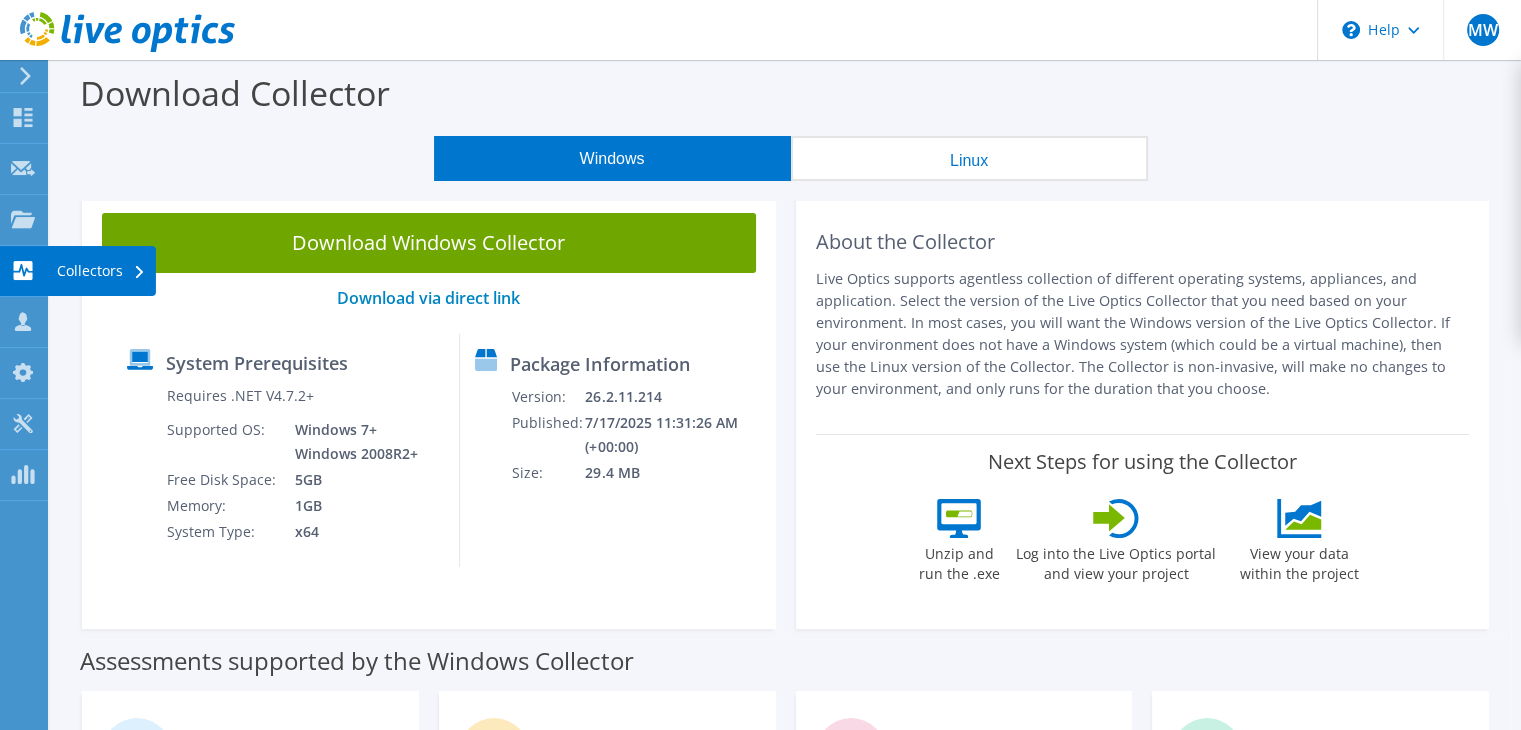 click 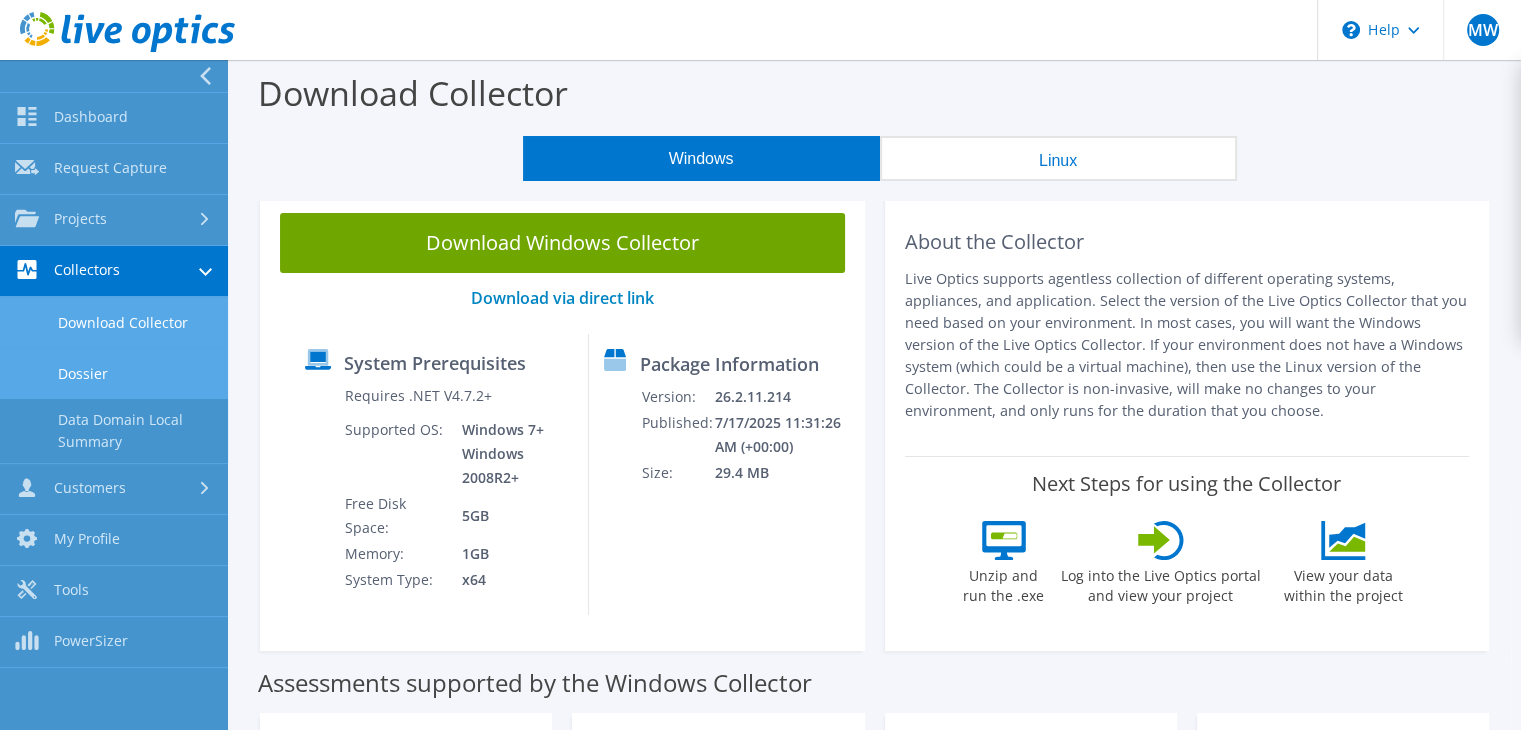 click on "Dossier" at bounding box center (114, 373) 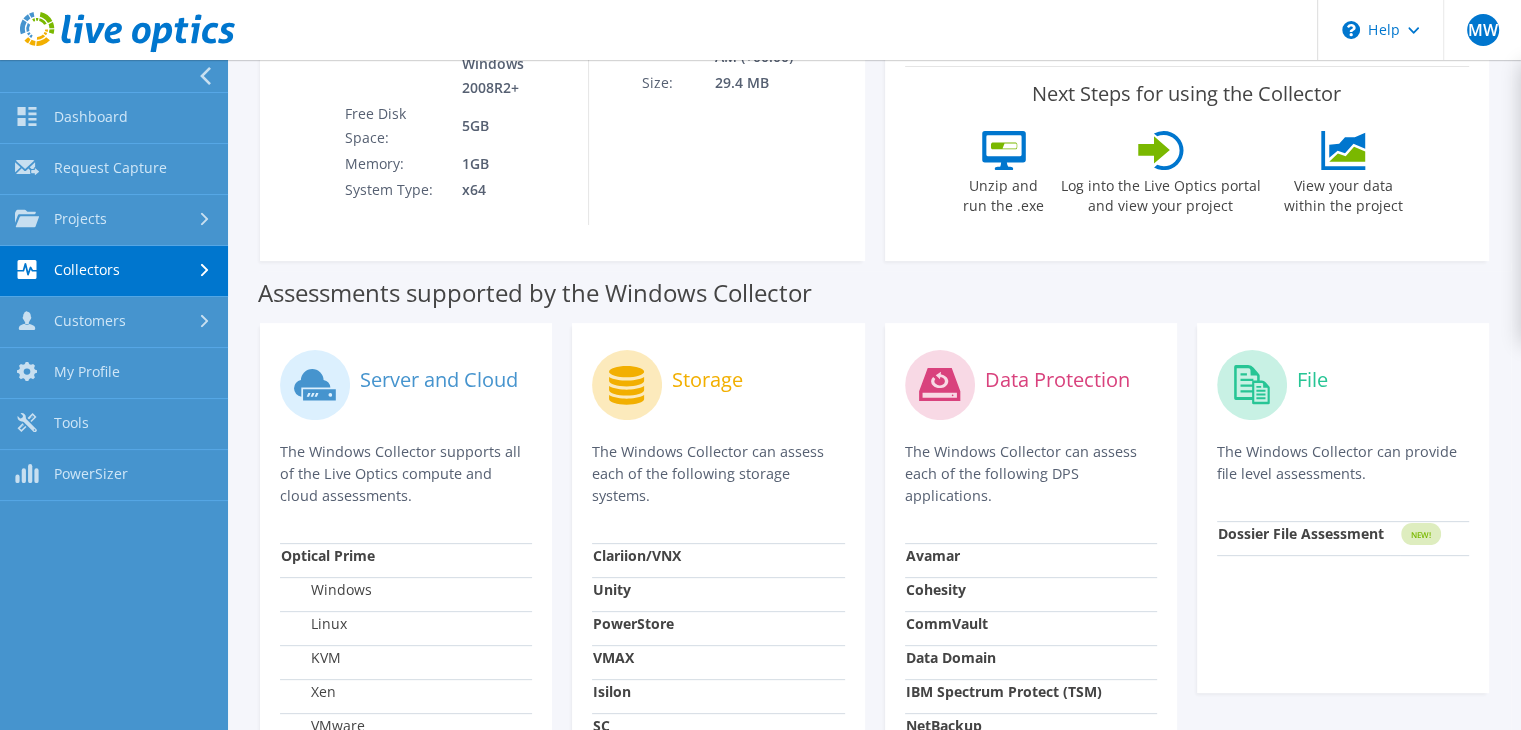 scroll, scrollTop: 0, scrollLeft: 0, axis: both 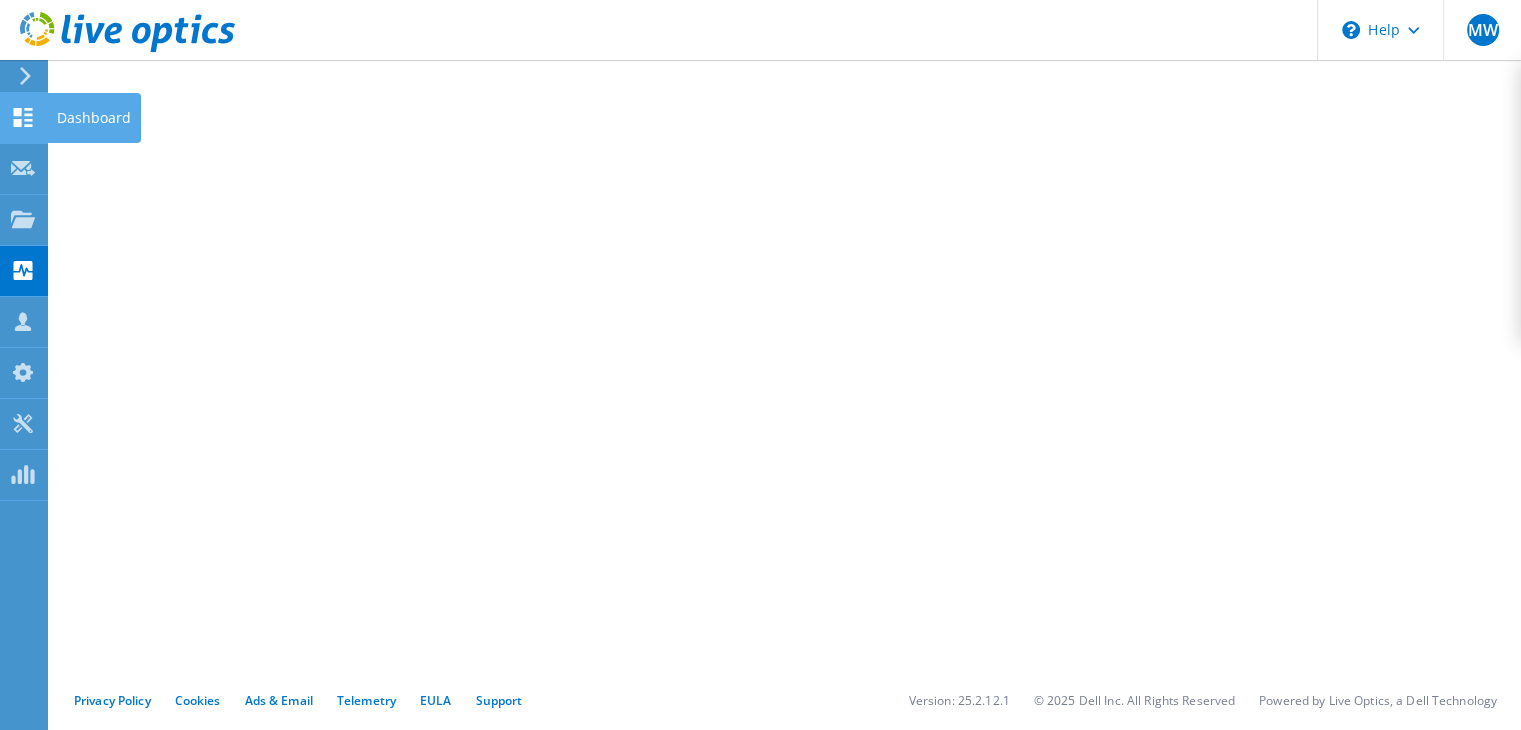 click 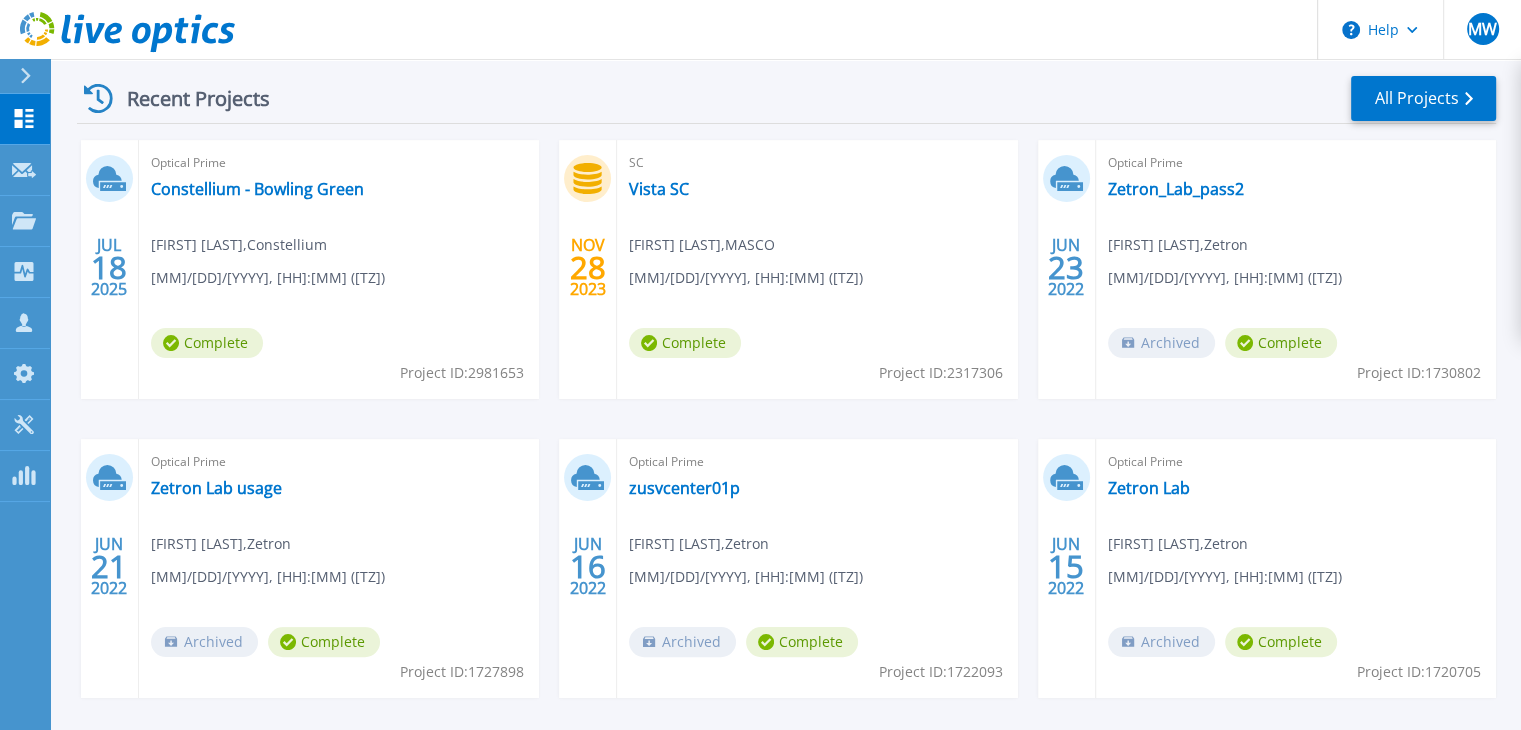 scroll, scrollTop: 0, scrollLeft: 0, axis: both 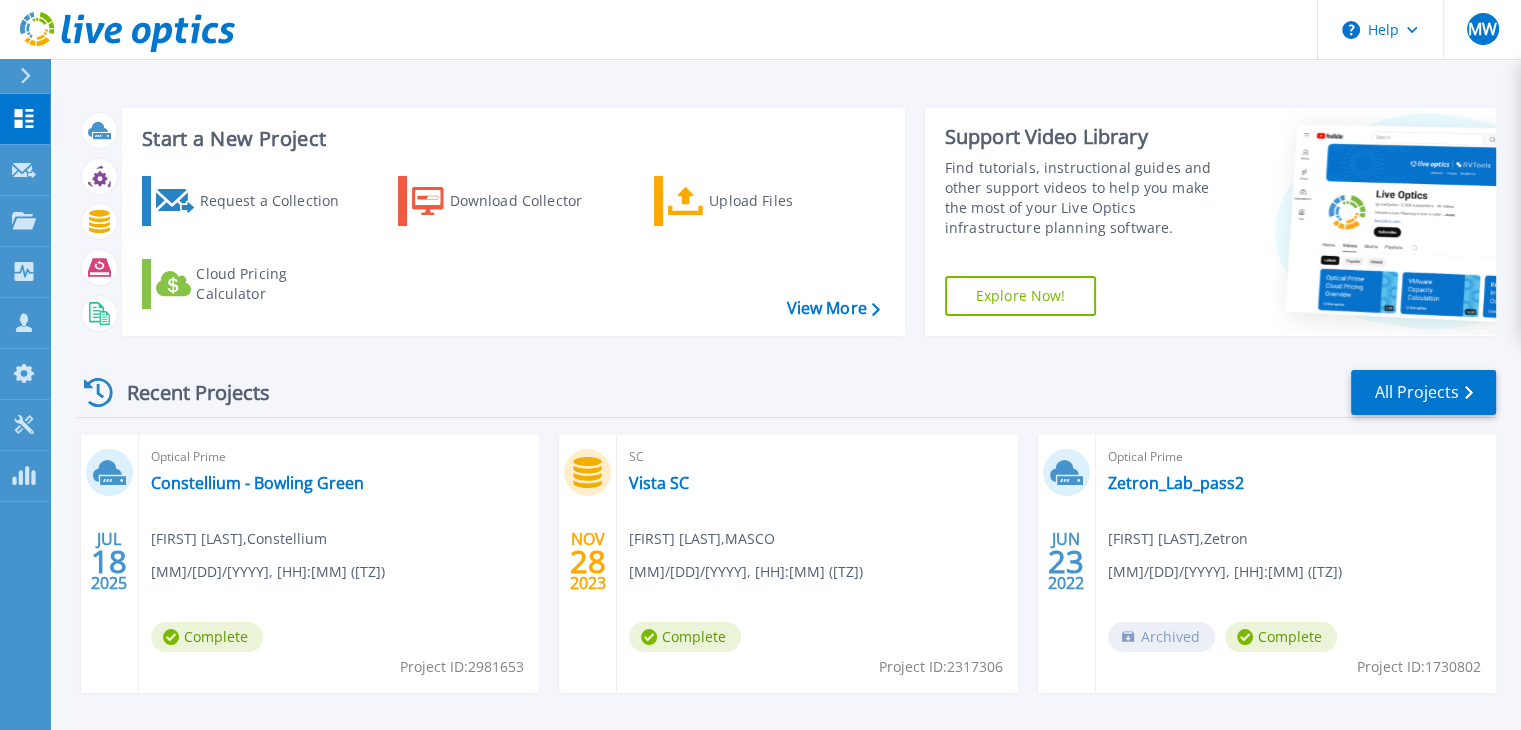 click on "Recent Projects All Projects" at bounding box center (786, 393) 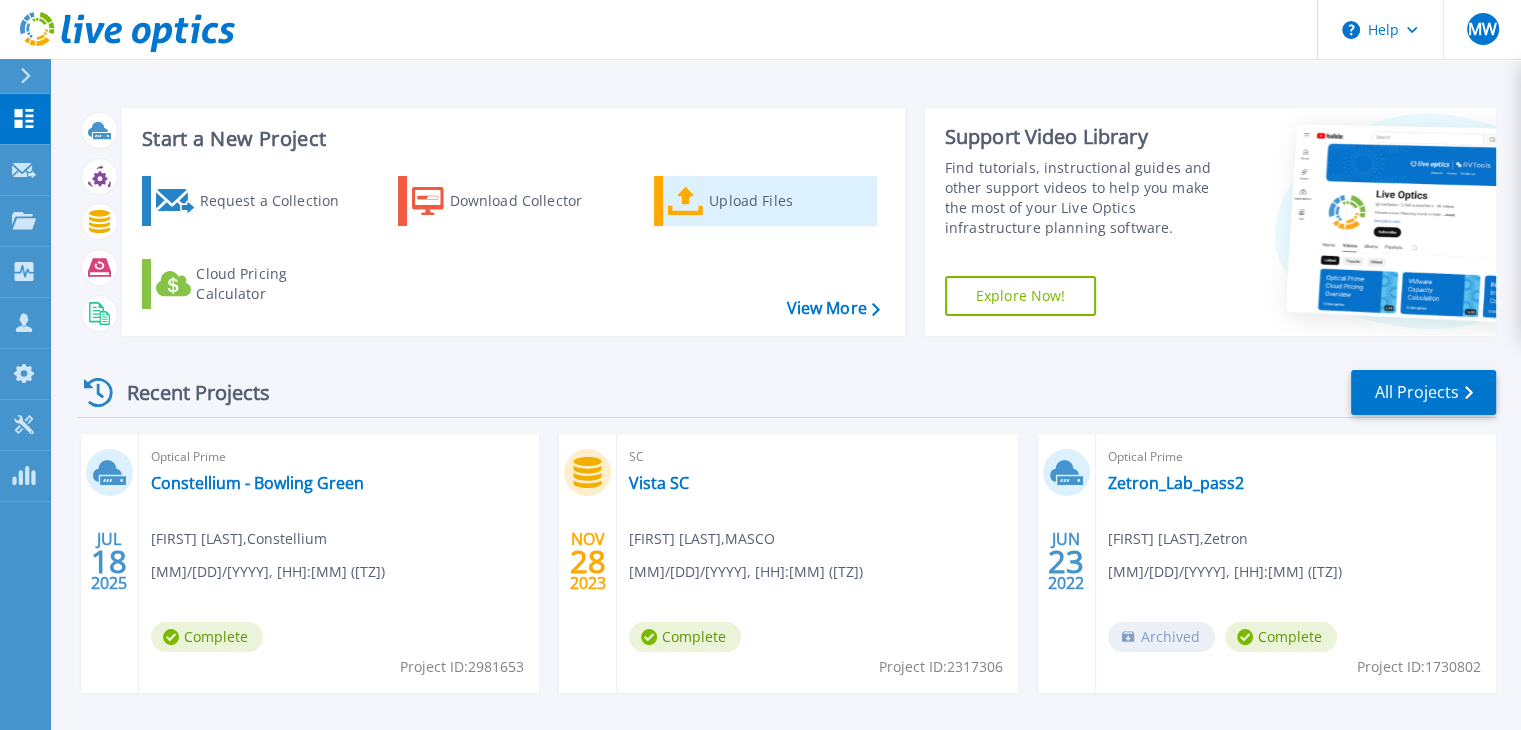 click on "Upload Files" at bounding box center (789, 201) 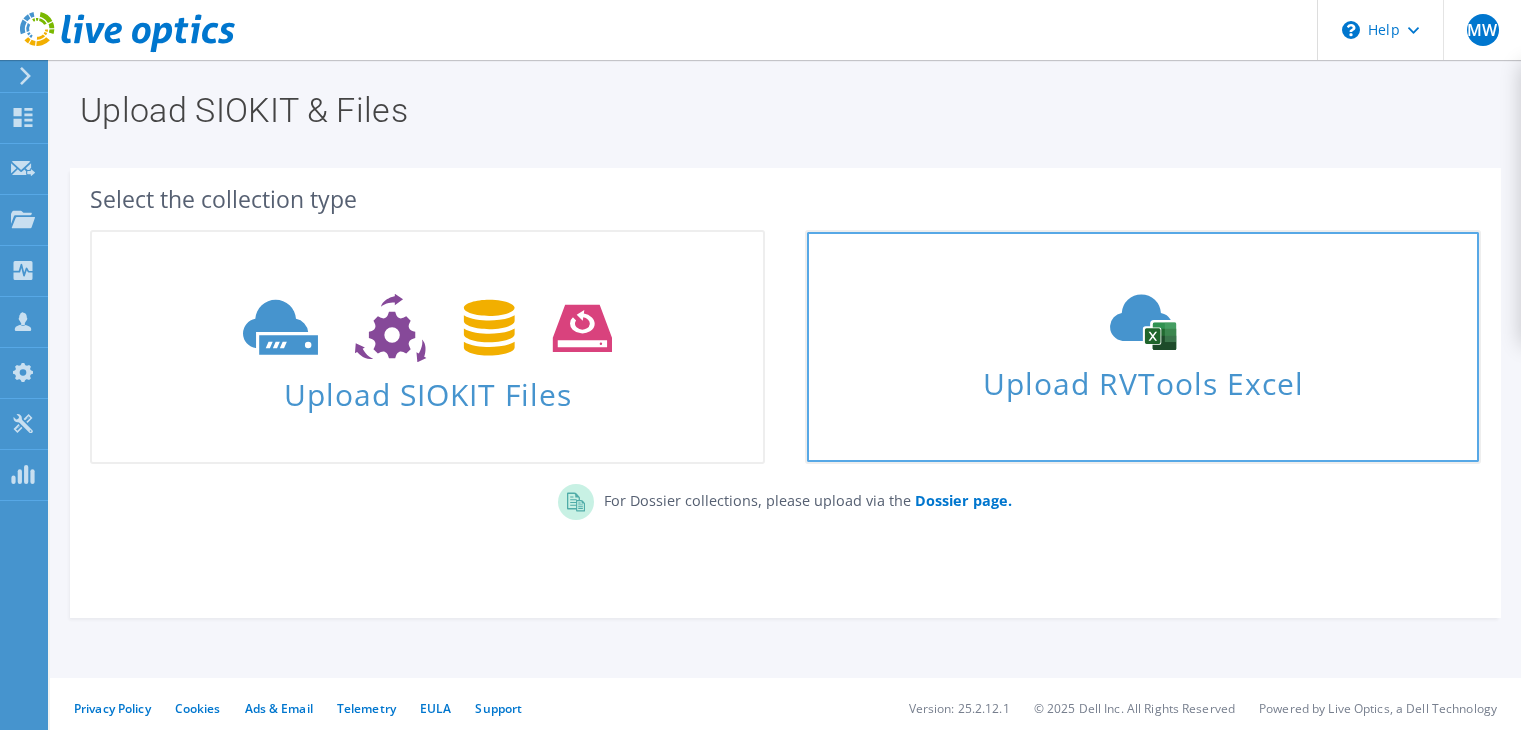 scroll, scrollTop: 0, scrollLeft: 0, axis: both 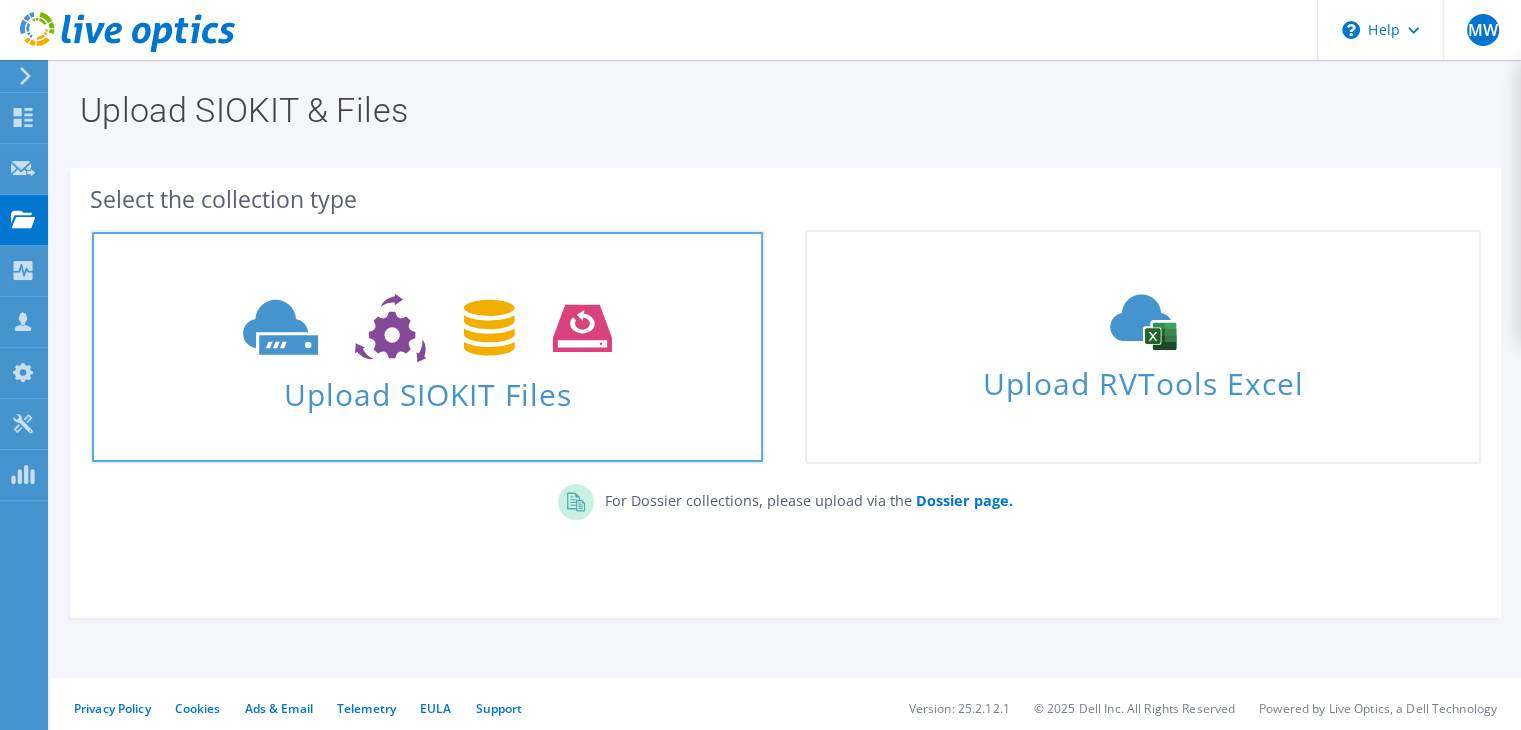 click 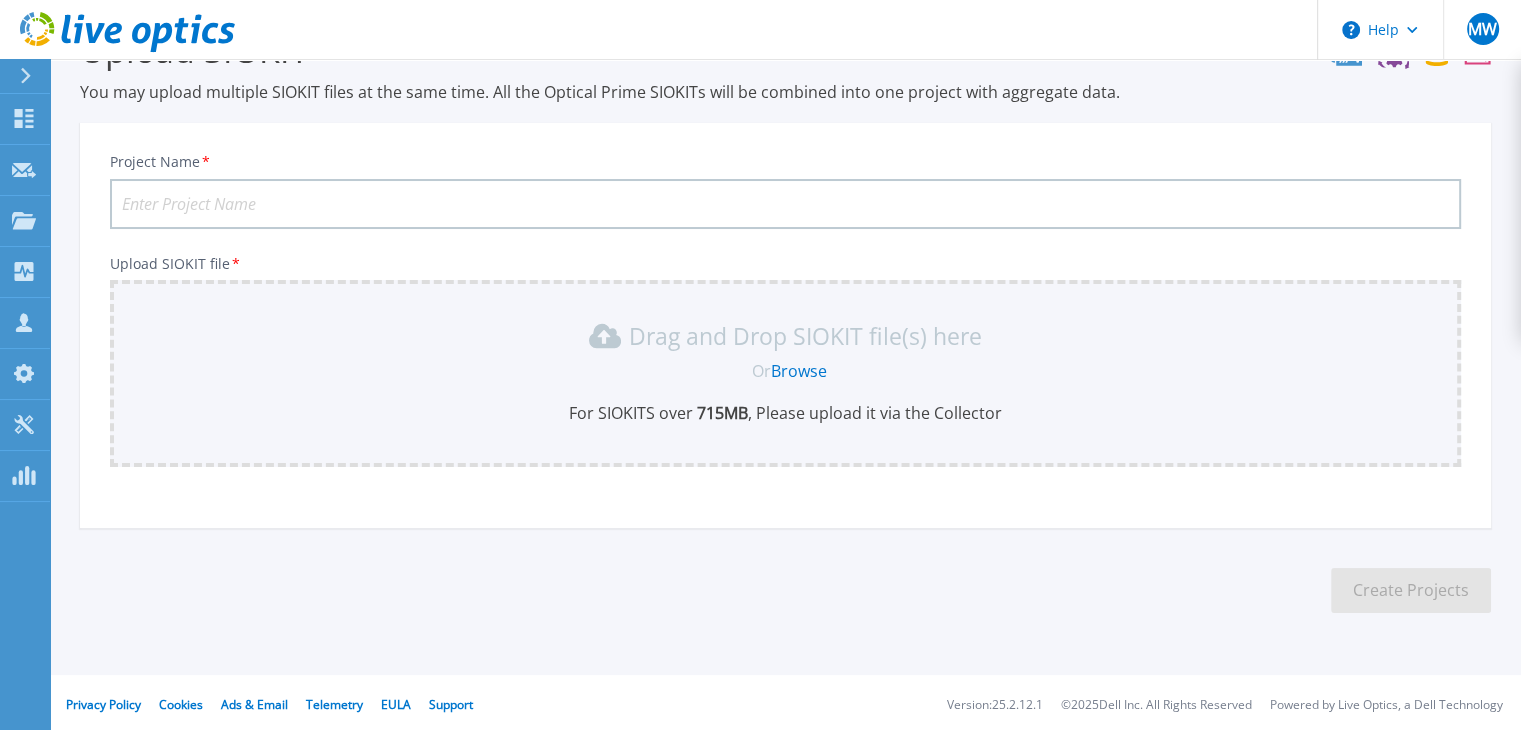 scroll, scrollTop: 65, scrollLeft: 0, axis: vertical 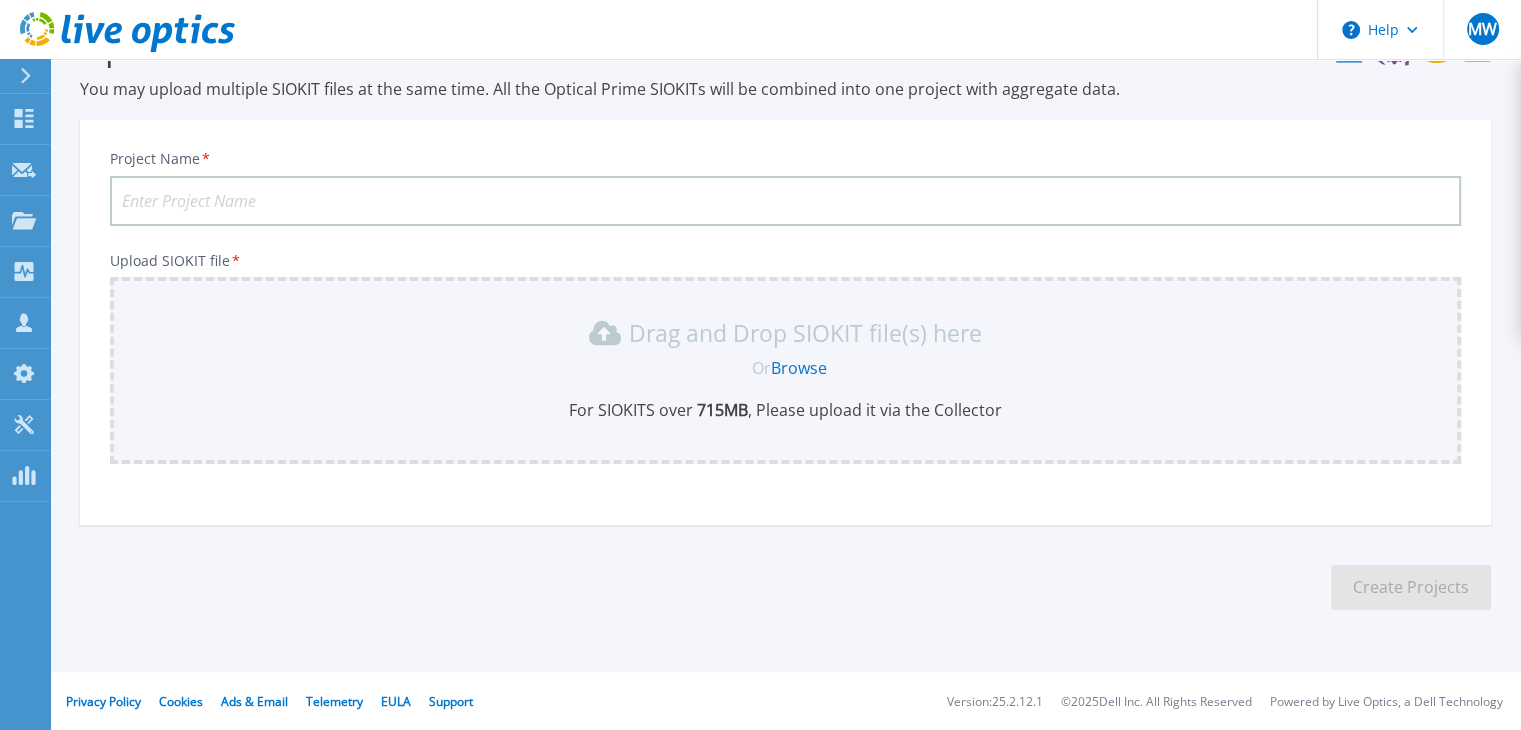 click on "Project Name *" at bounding box center (785, 201) 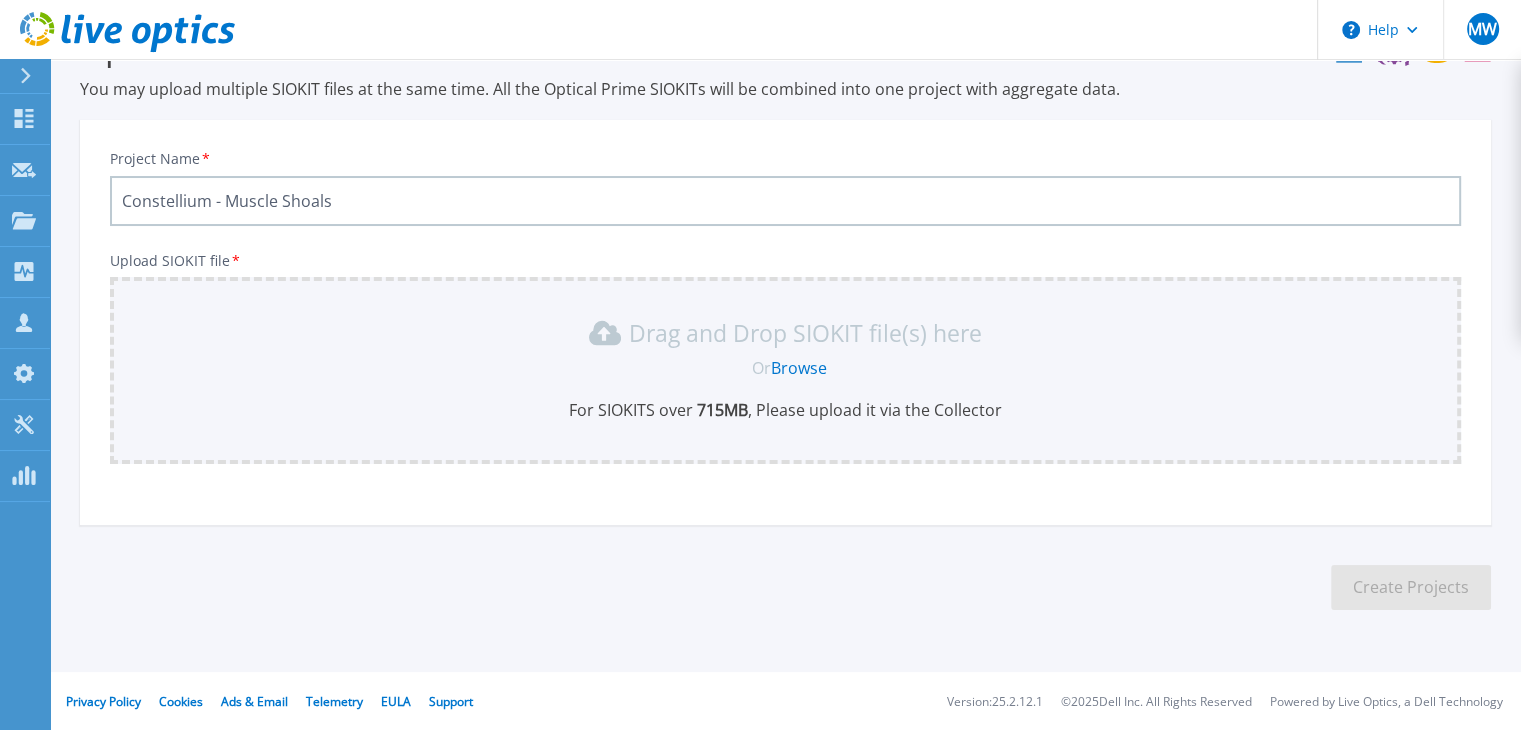 type on "Constellium - Muscle Shoals" 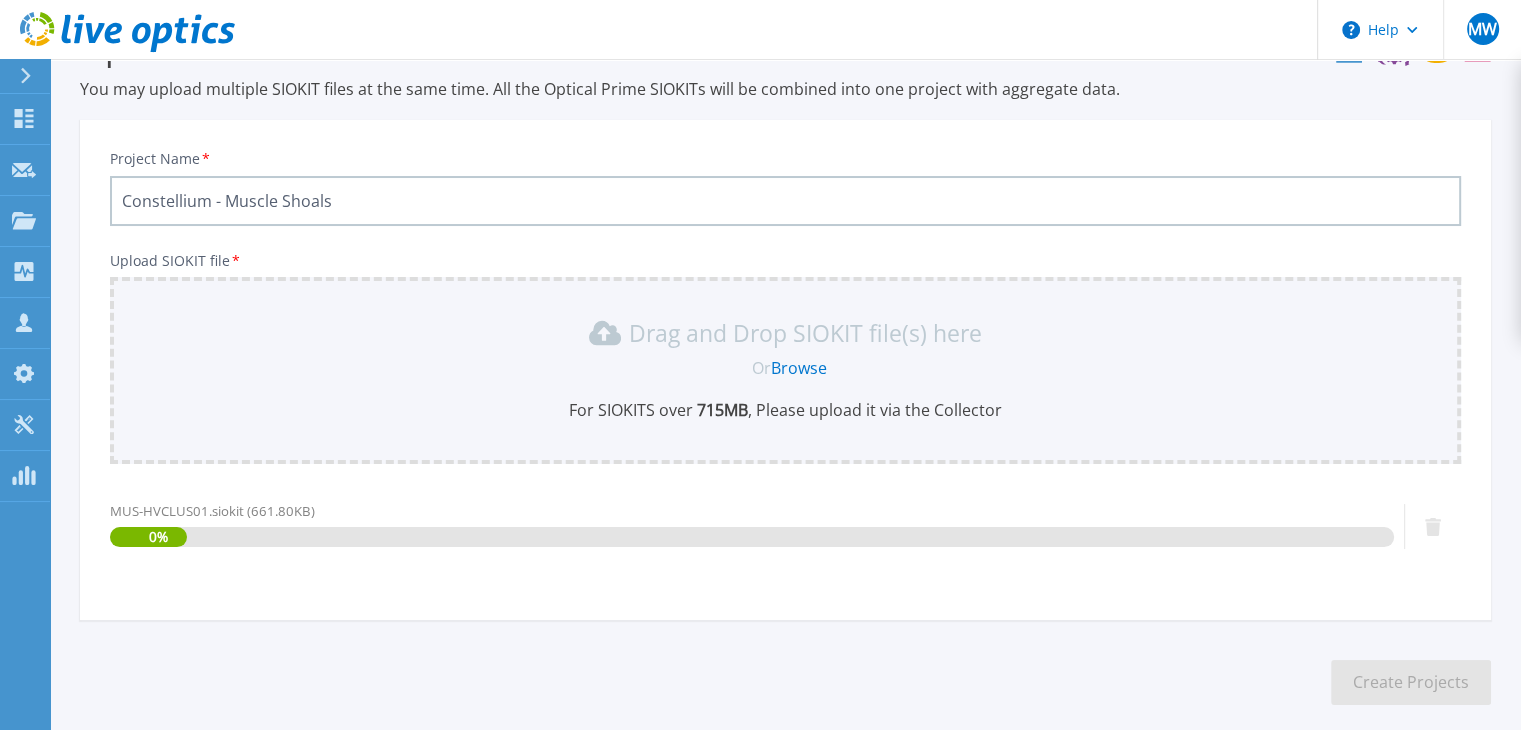 scroll, scrollTop: 160, scrollLeft: 0, axis: vertical 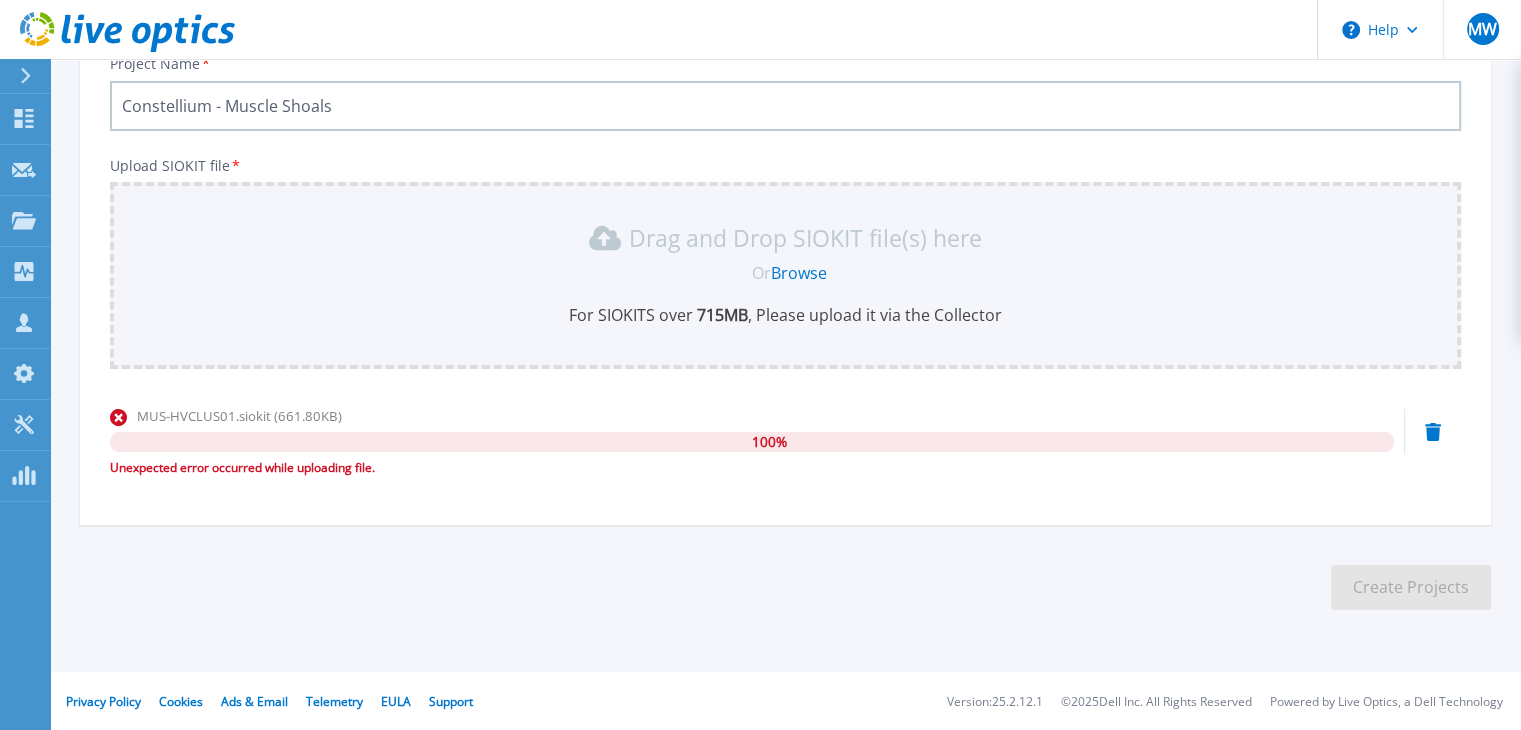 click on "Unexpected error occurred while uploading file." at bounding box center [752, 468] 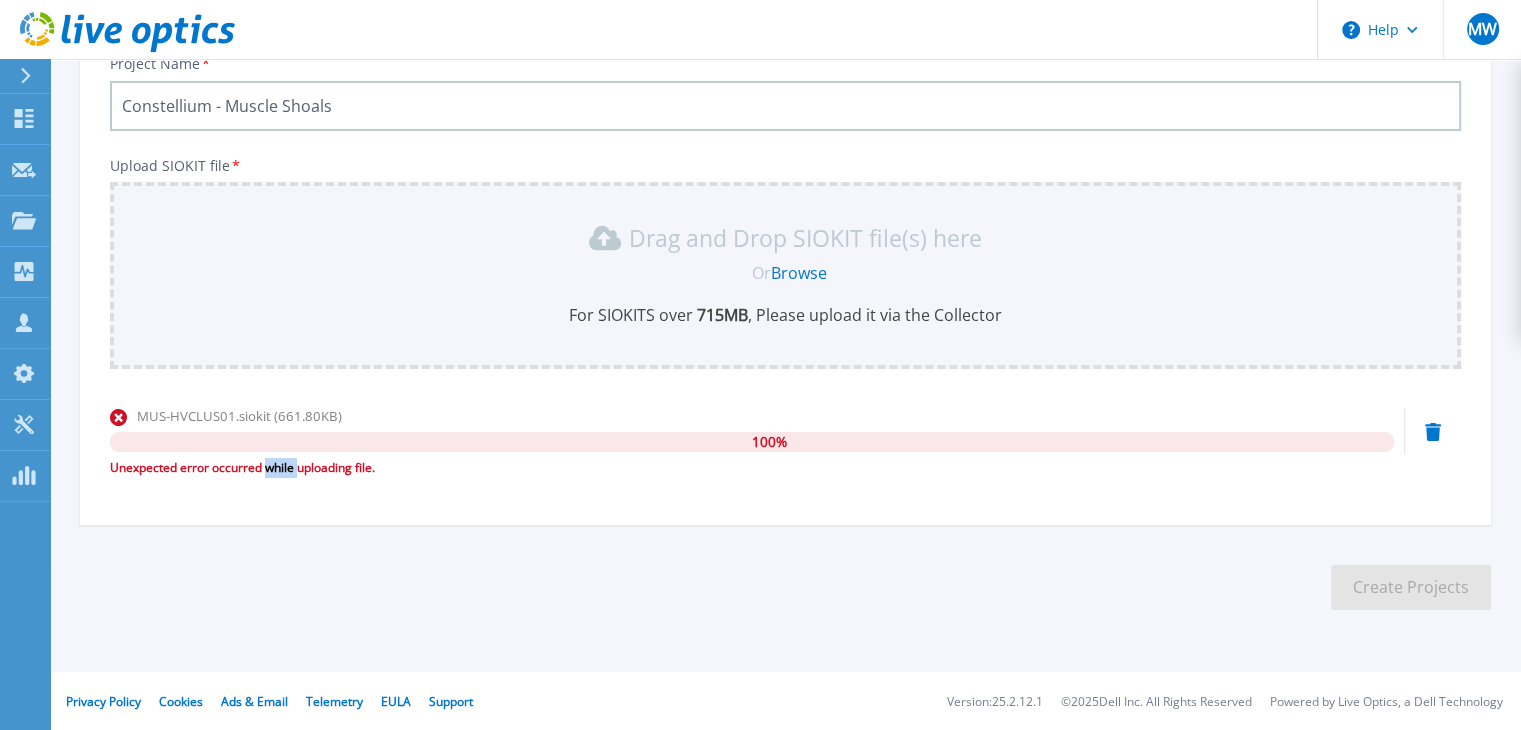 click on "Unexpected error occurred while uploading file." at bounding box center [752, 468] 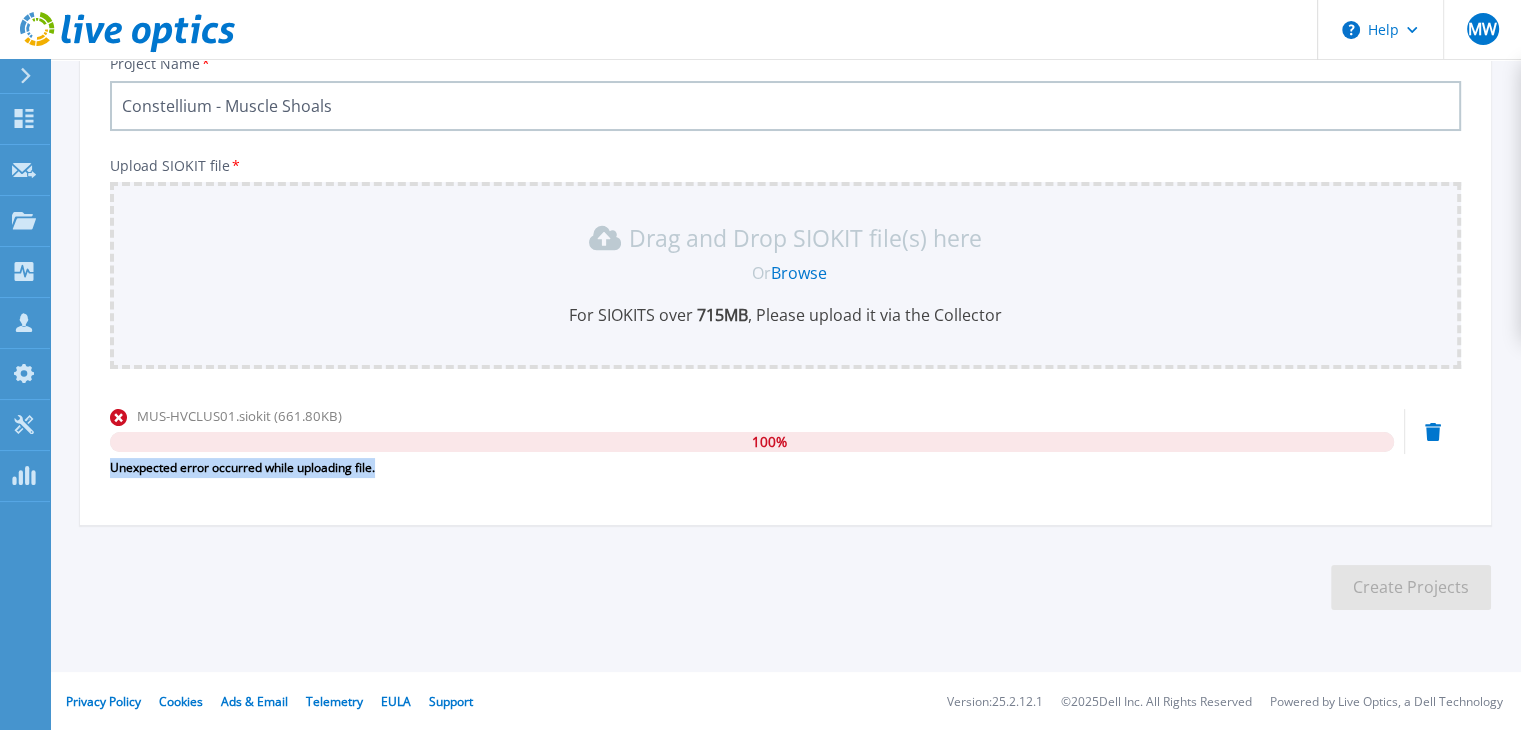 click on "Unexpected error occurred while uploading file." at bounding box center [752, 468] 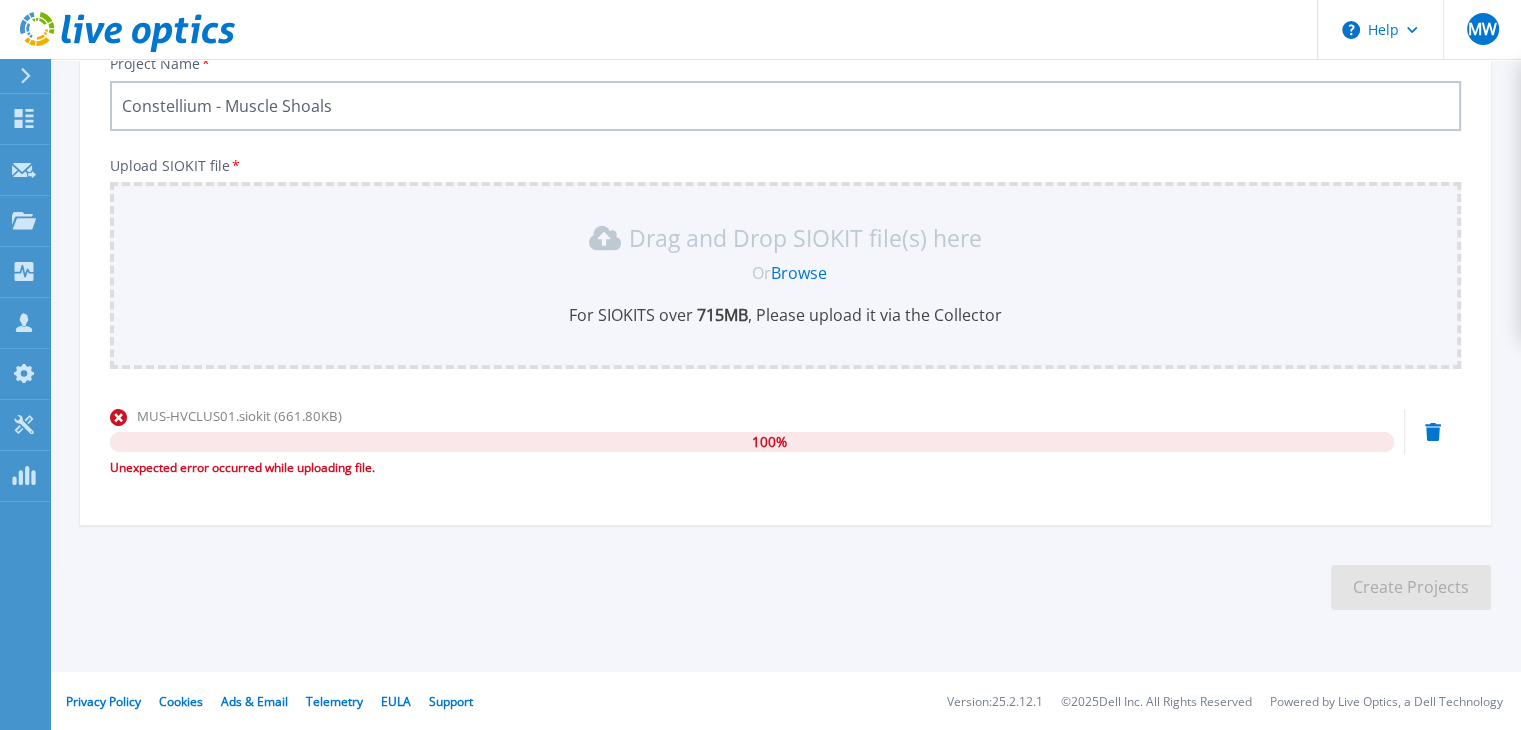 click 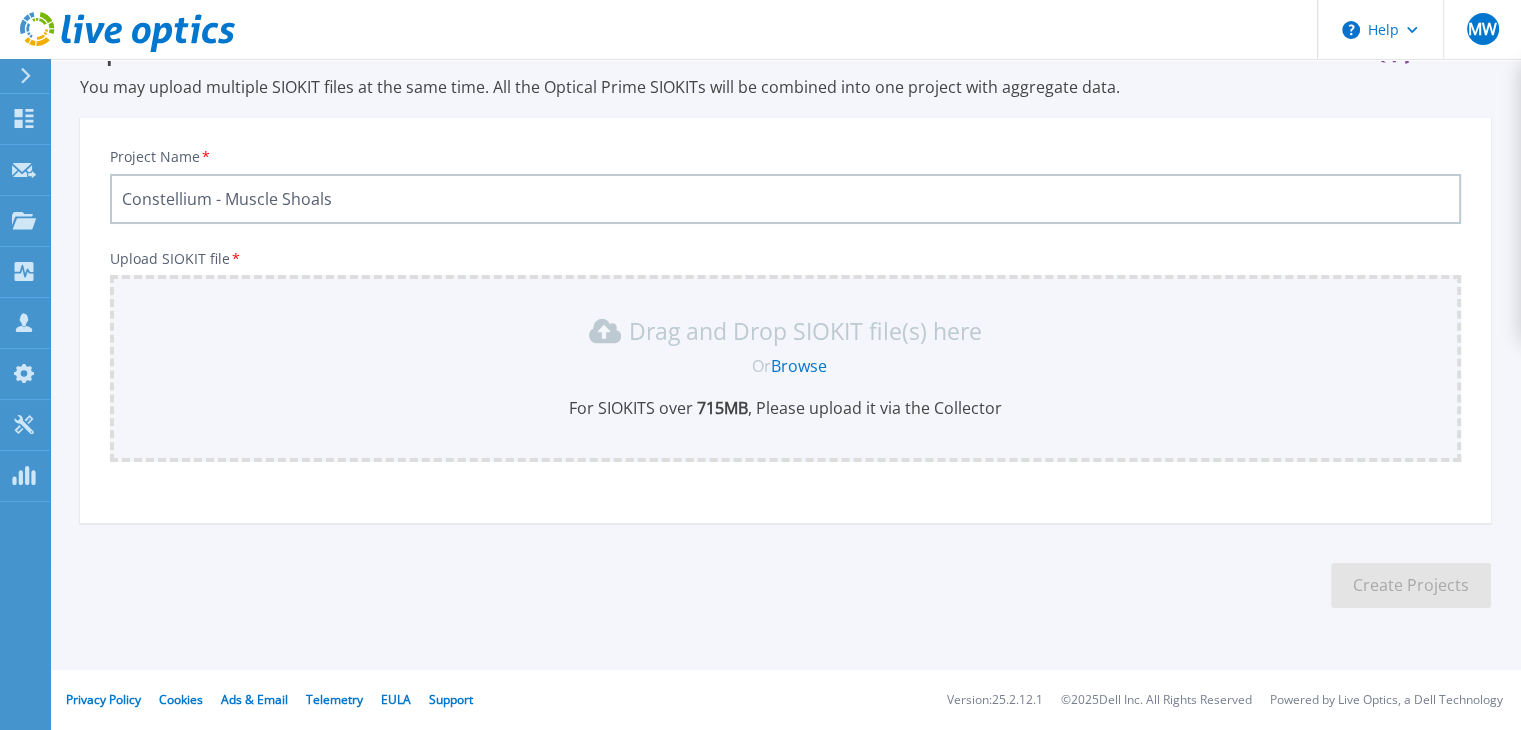 scroll, scrollTop: 65, scrollLeft: 0, axis: vertical 